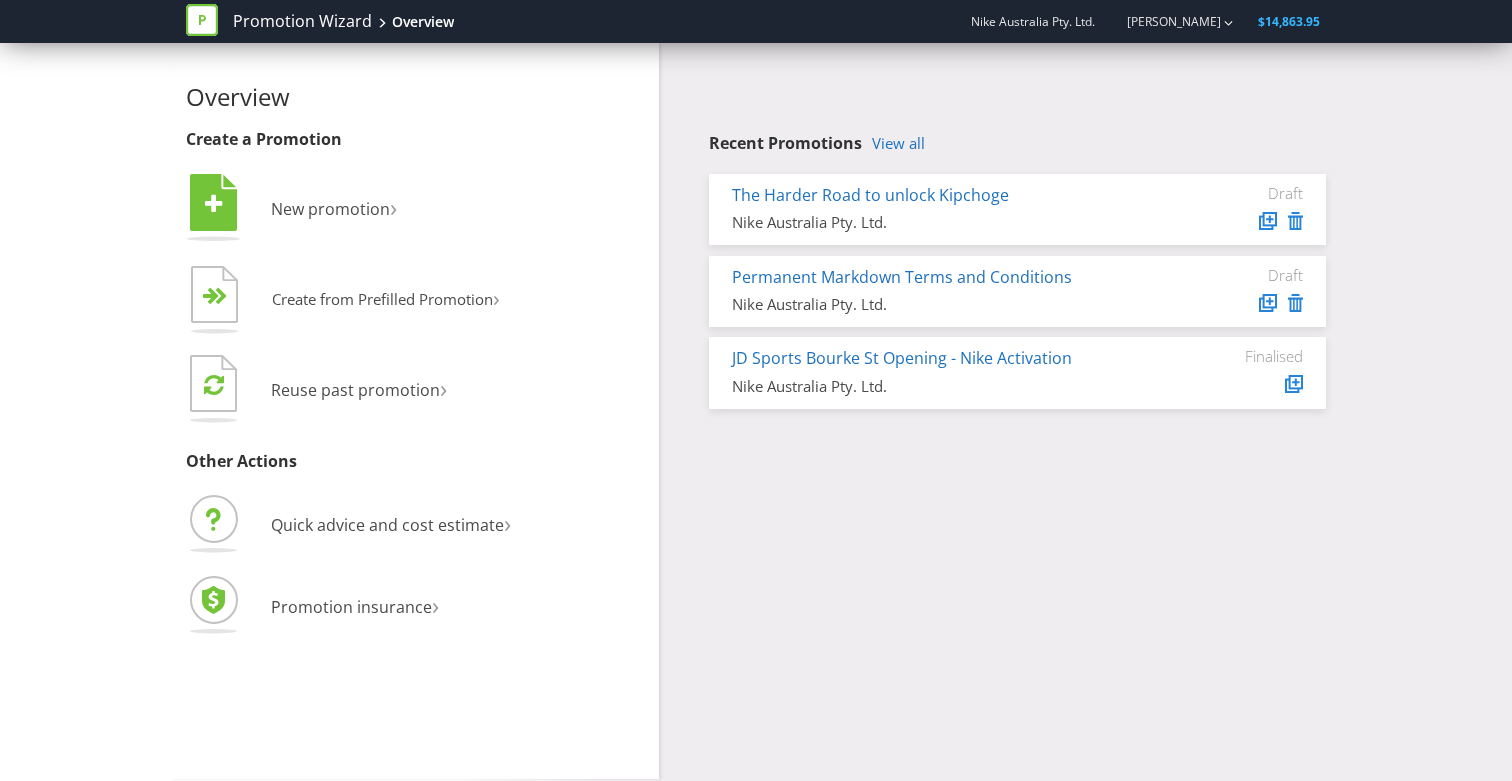 scroll, scrollTop: 0, scrollLeft: 0, axis: both 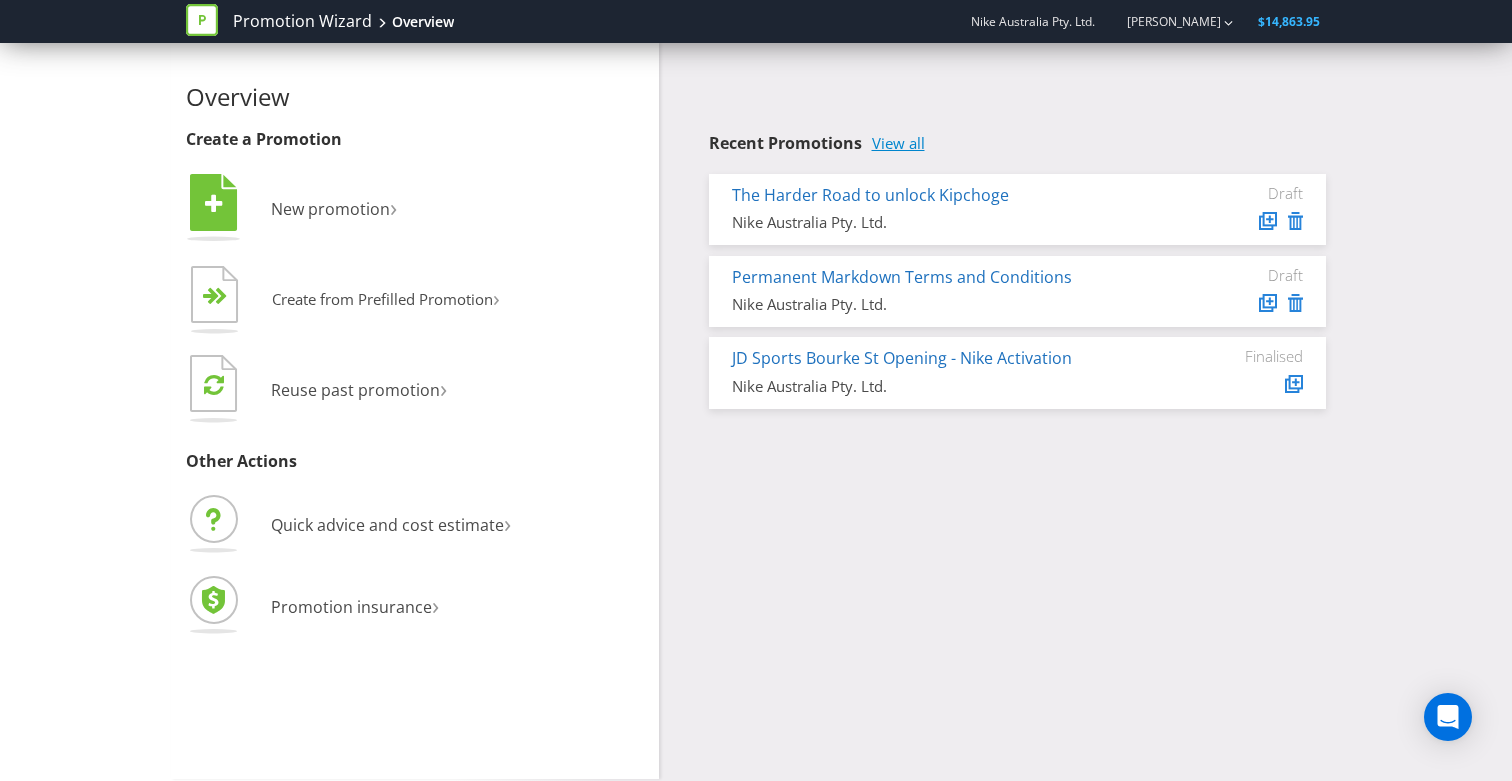 click on "View all" at bounding box center (898, 143) 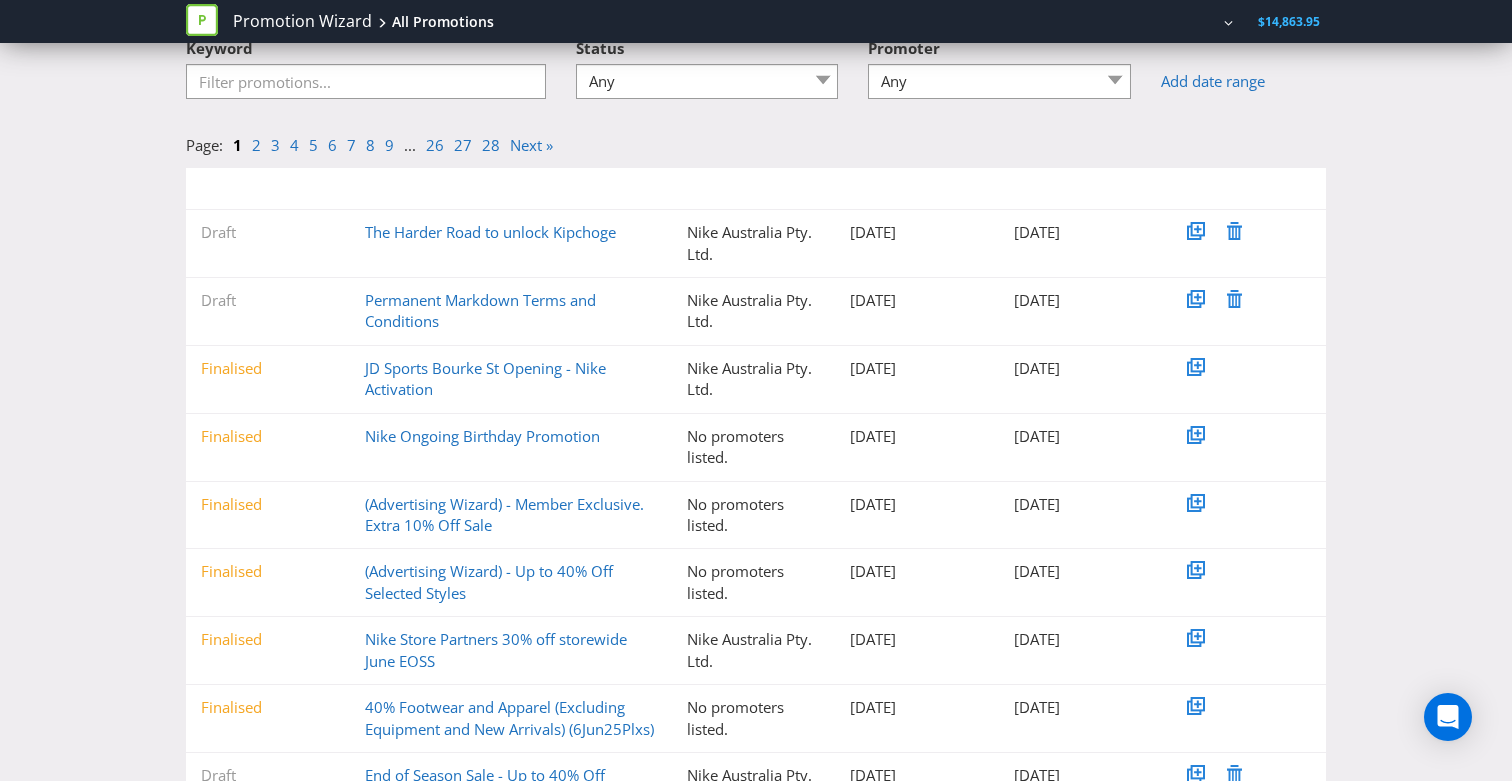 scroll, scrollTop: 297, scrollLeft: 0, axis: vertical 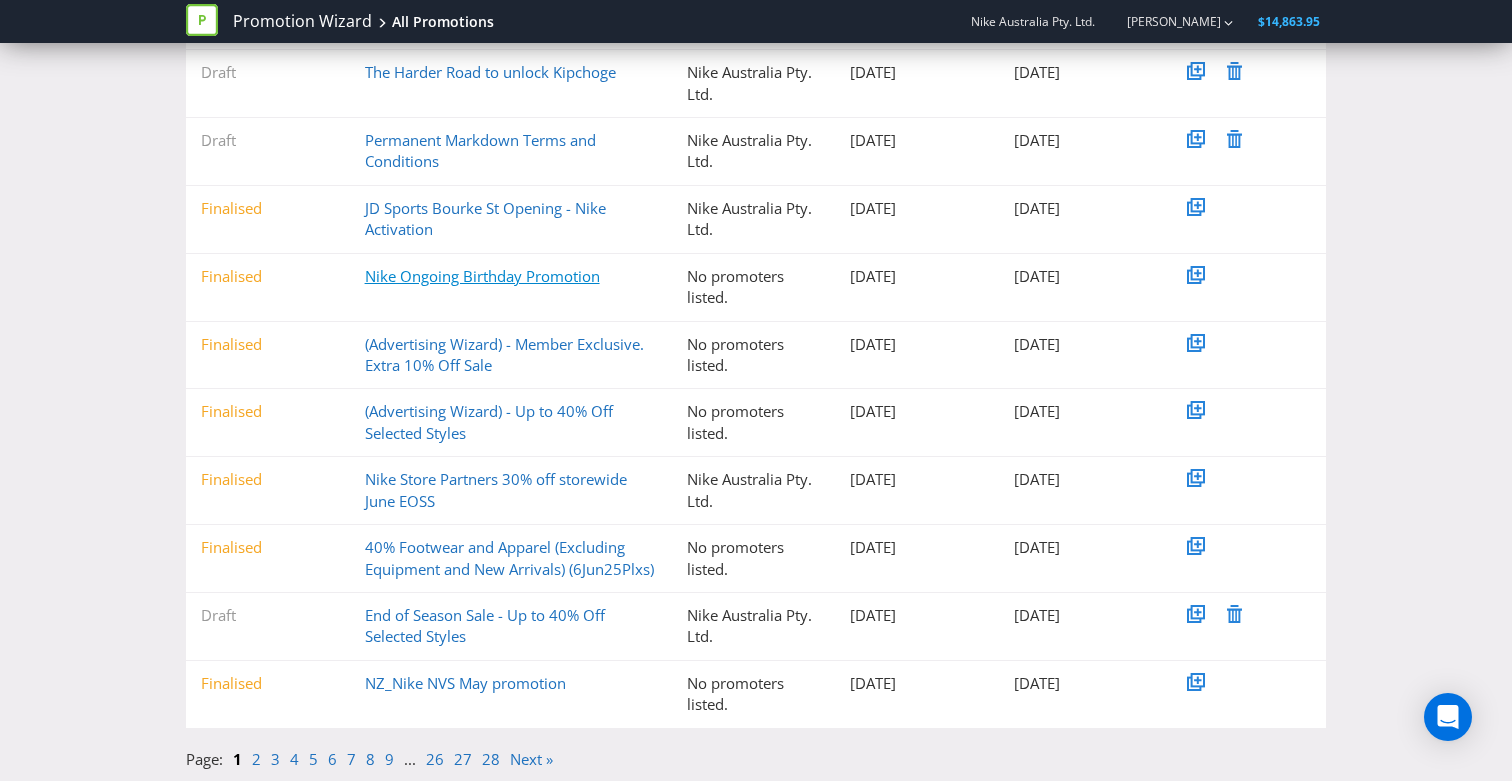 click on "Nike Ongoing Birthday Promotion" at bounding box center [482, 276] 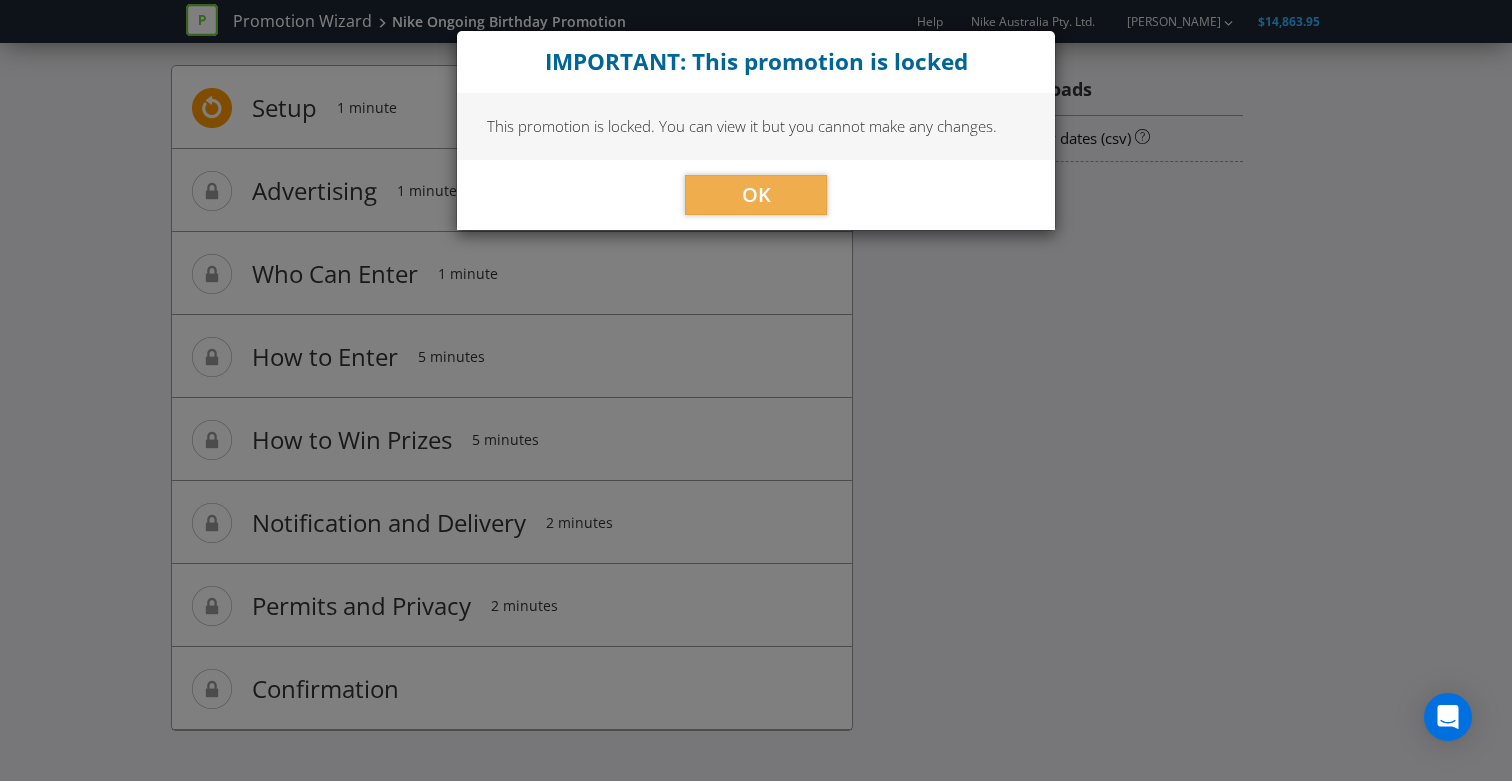 scroll, scrollTop: 29, scrollLeft: 0, axis: vertical 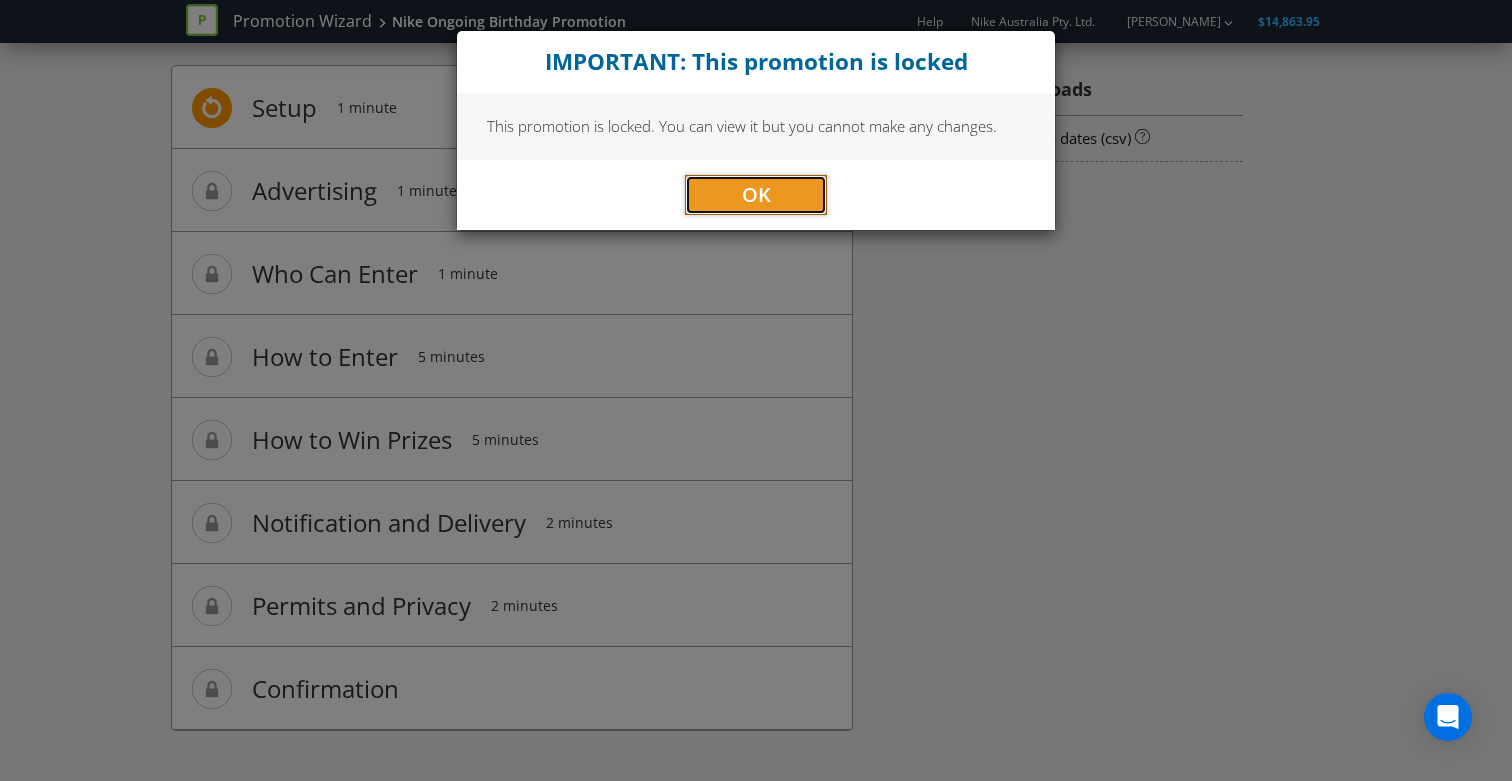 click on "OK" at bounding box center (756, 194) 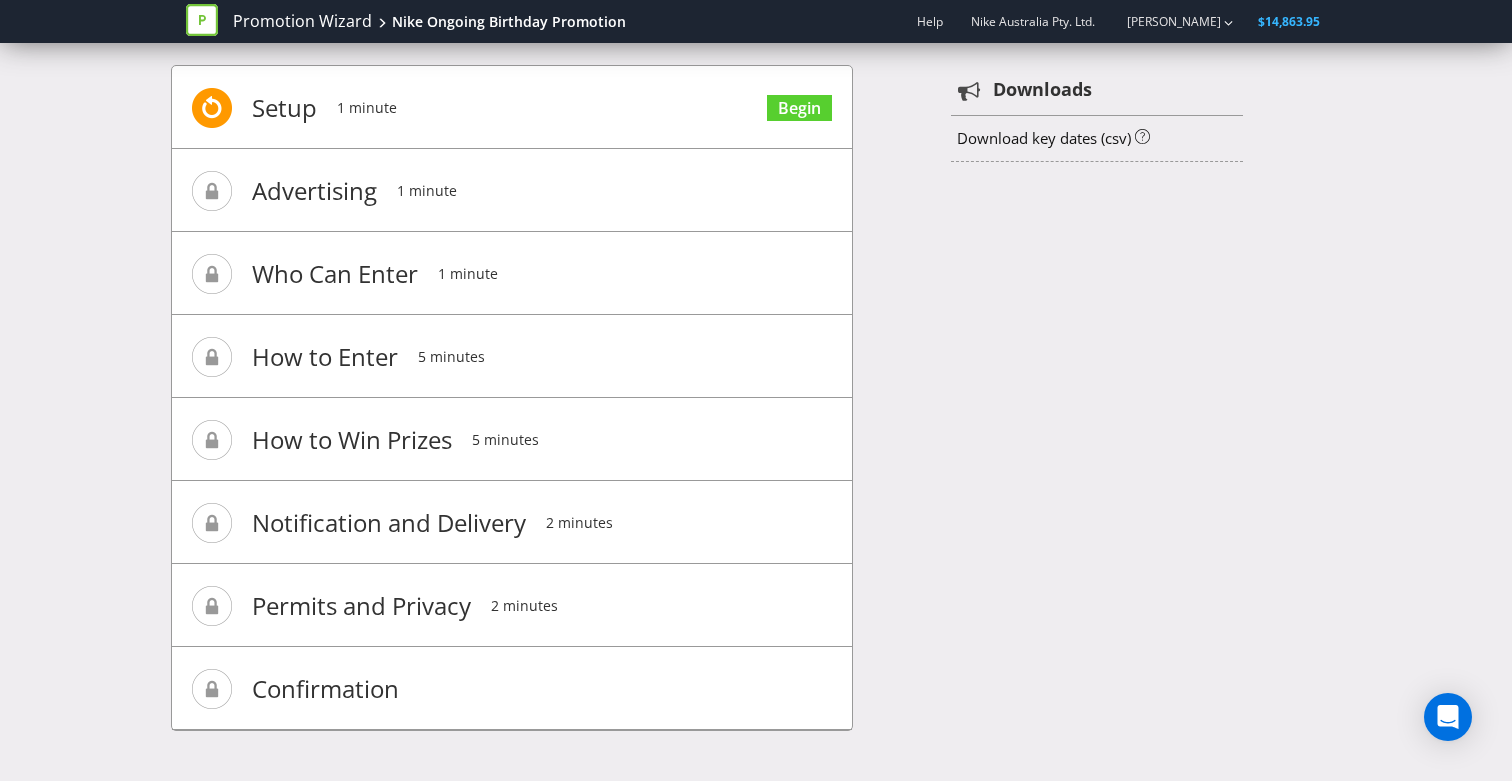 drag, startPoint x: 201, startPoint y: 193, endPoint x: 216, endPoint y: 190, distance: 15.297058 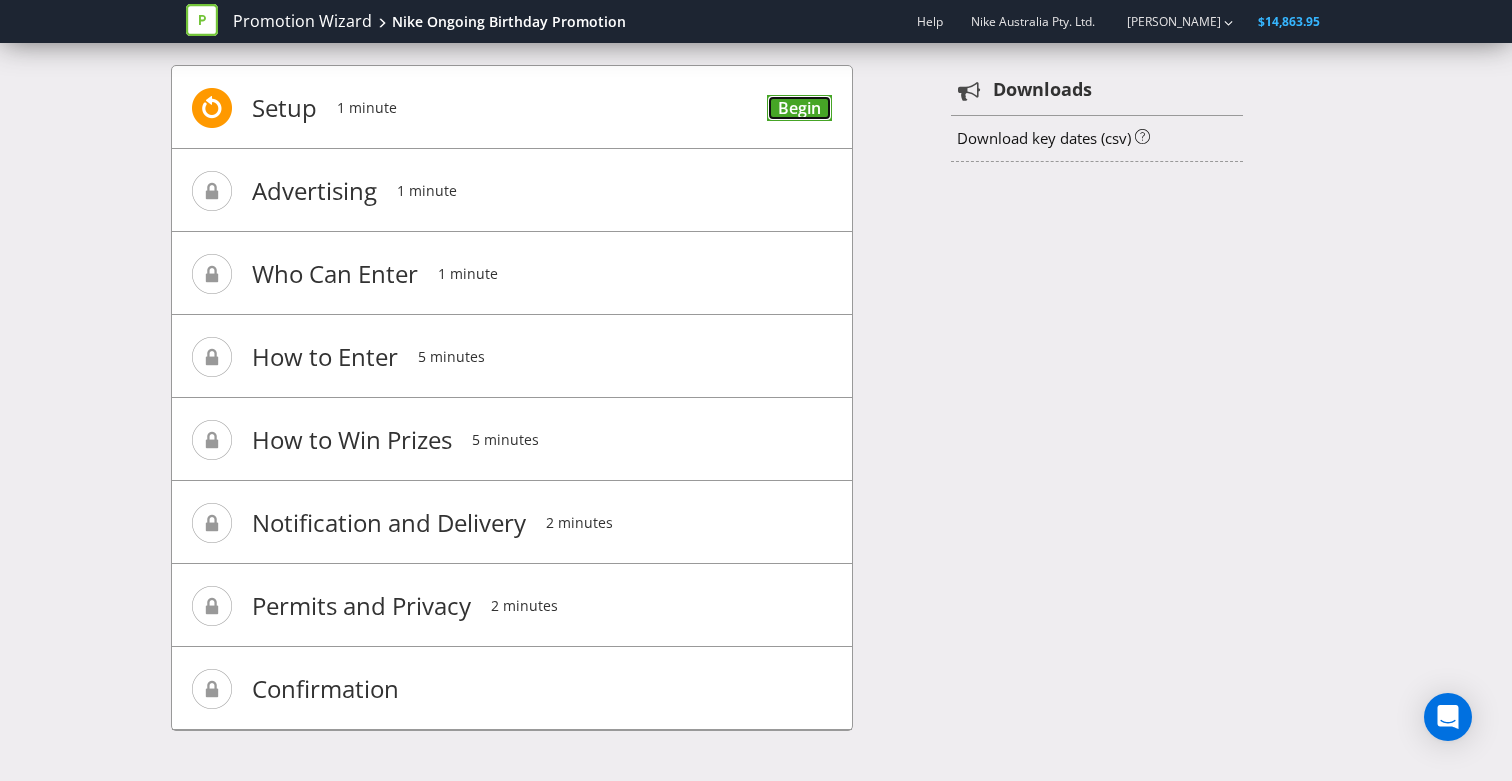 click on "Begin" at bounding box center [799, 108] 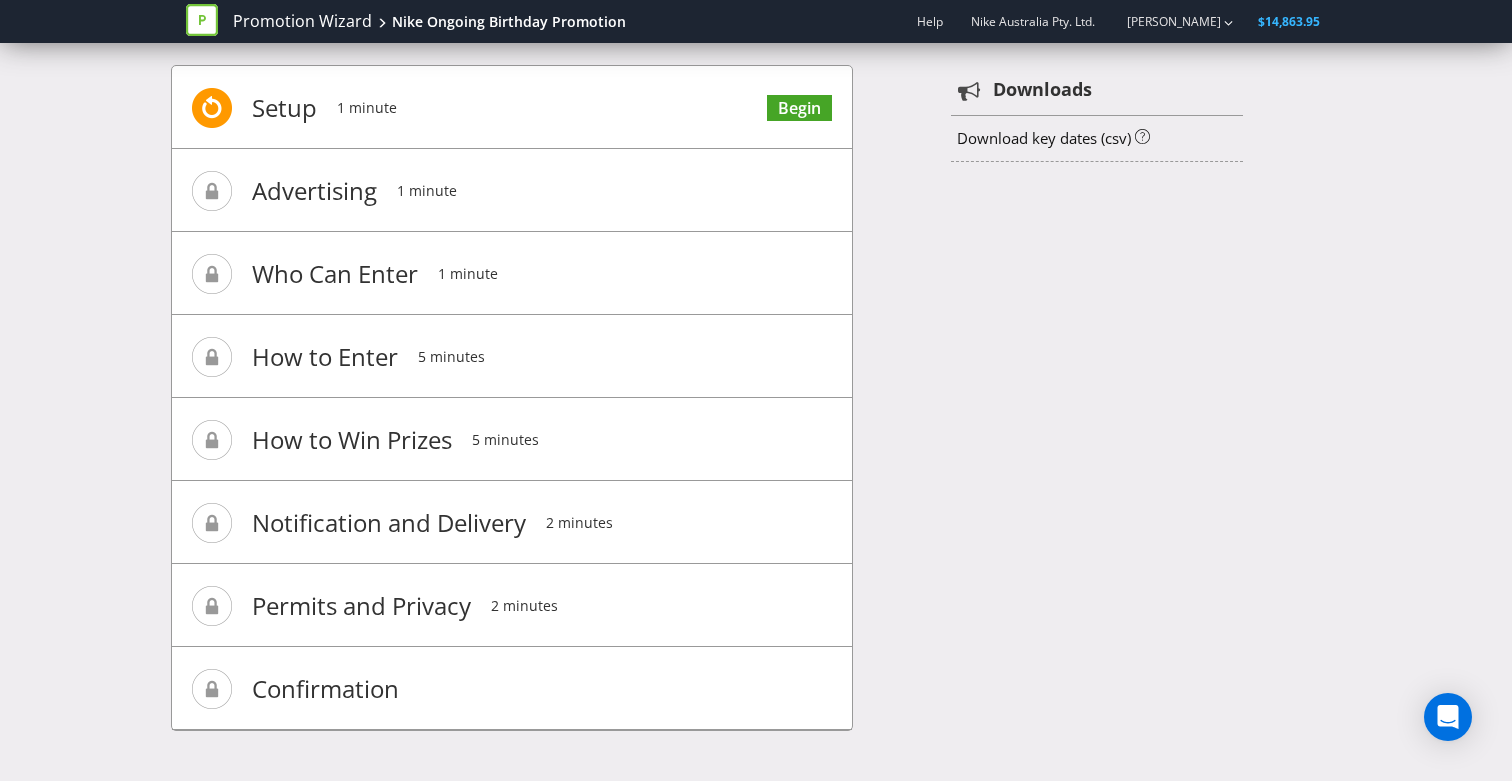 scroll, scrollTop: 0, scrollLeft: 0, axis: both 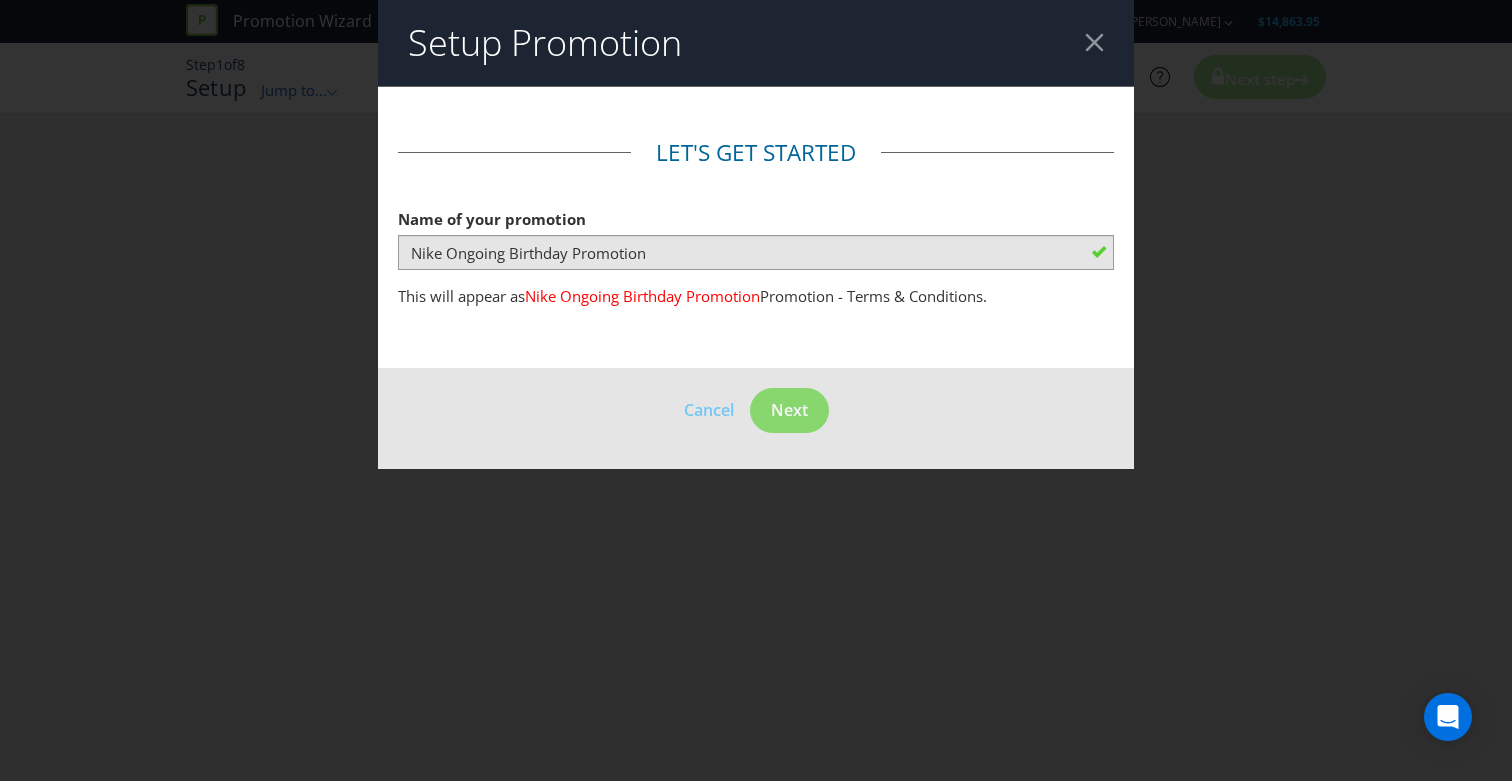 drag, startPoint x: 1092, startPoint y: 49, endPoint x: 1059, endPoint y: 57, distance: 33.955853 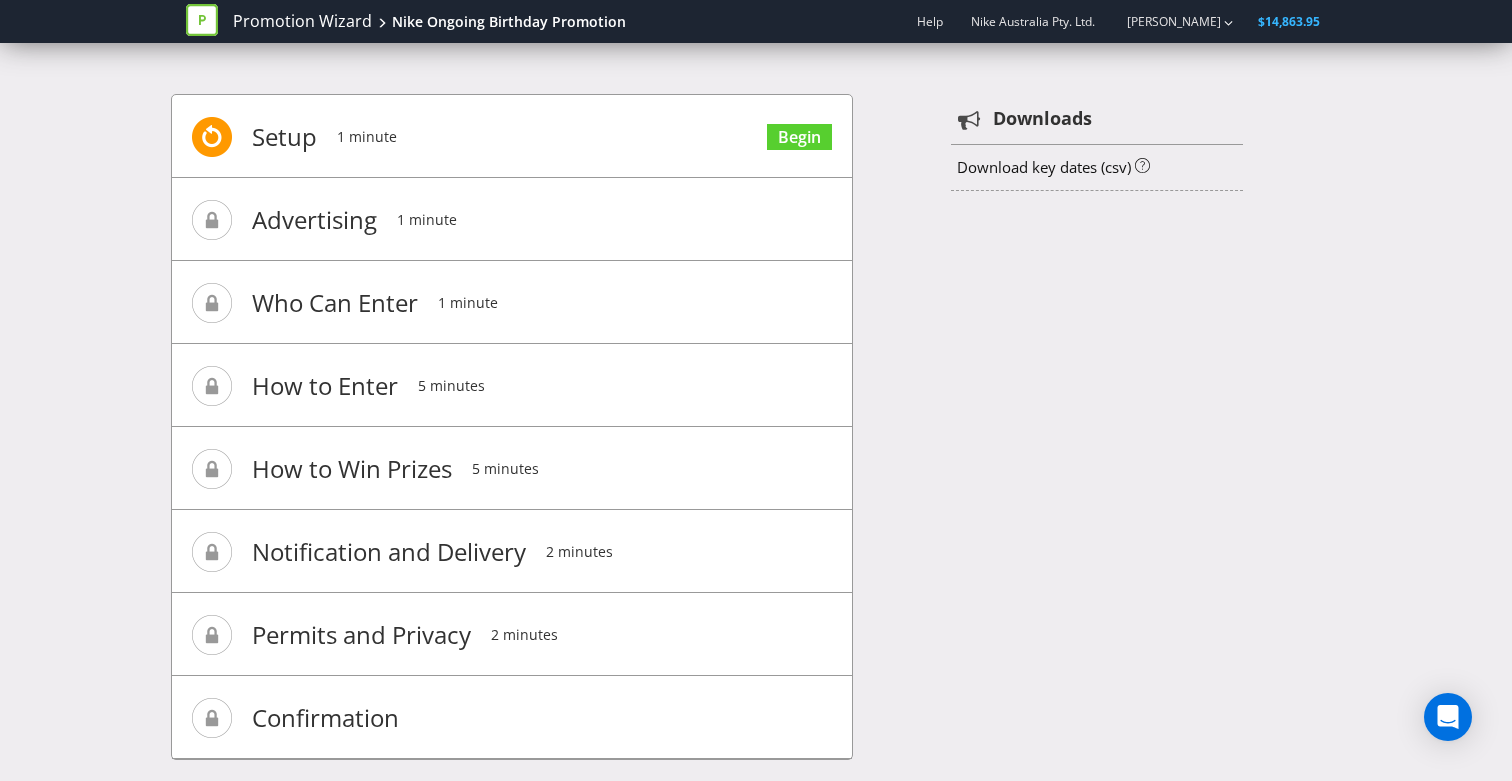 drag, startPoint x: 221, startPoint y: 222, endPoint x: 444, endPoint y: 217, distance: 223.05605 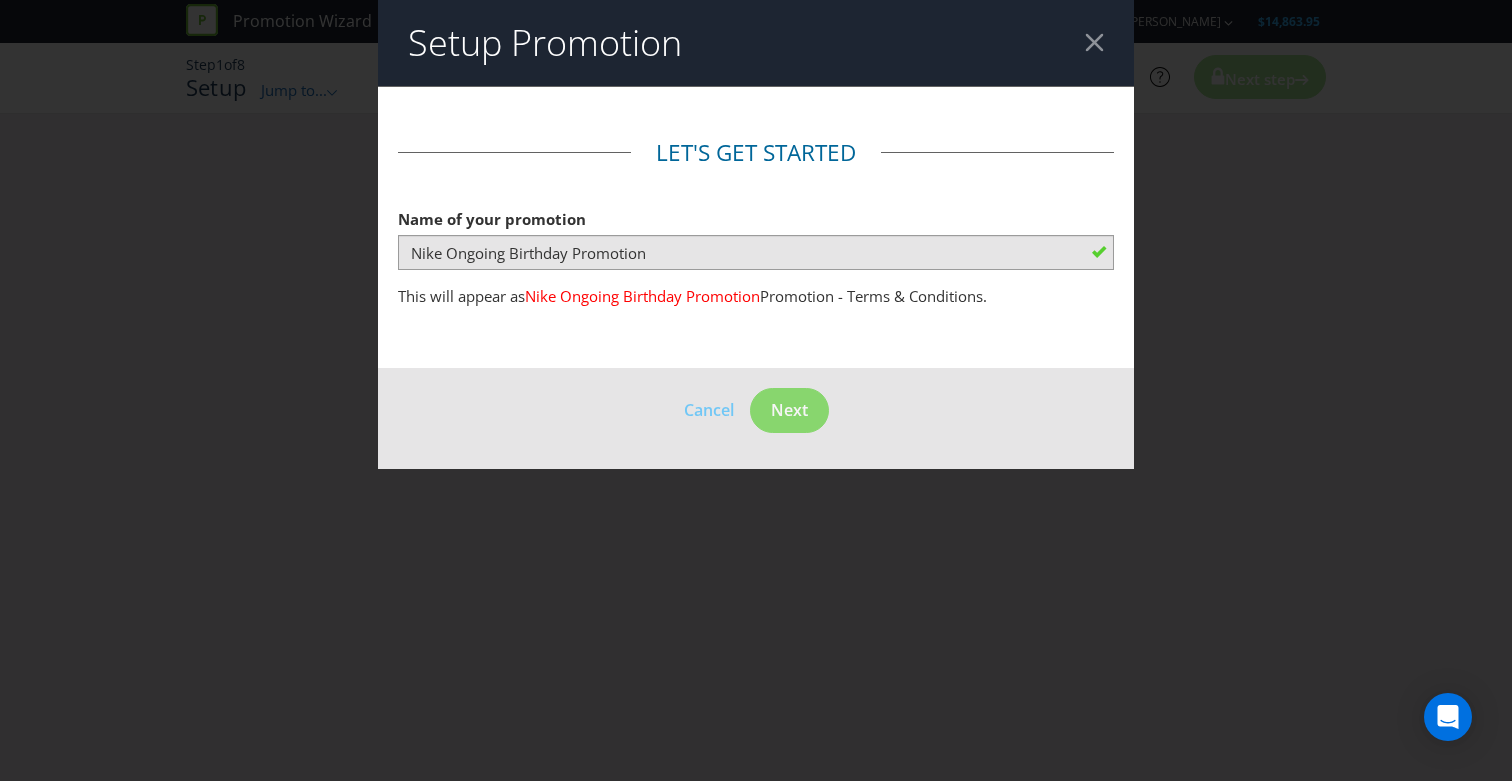 scroll, scrollTop: 0, scrollLeft: 0, axis: both 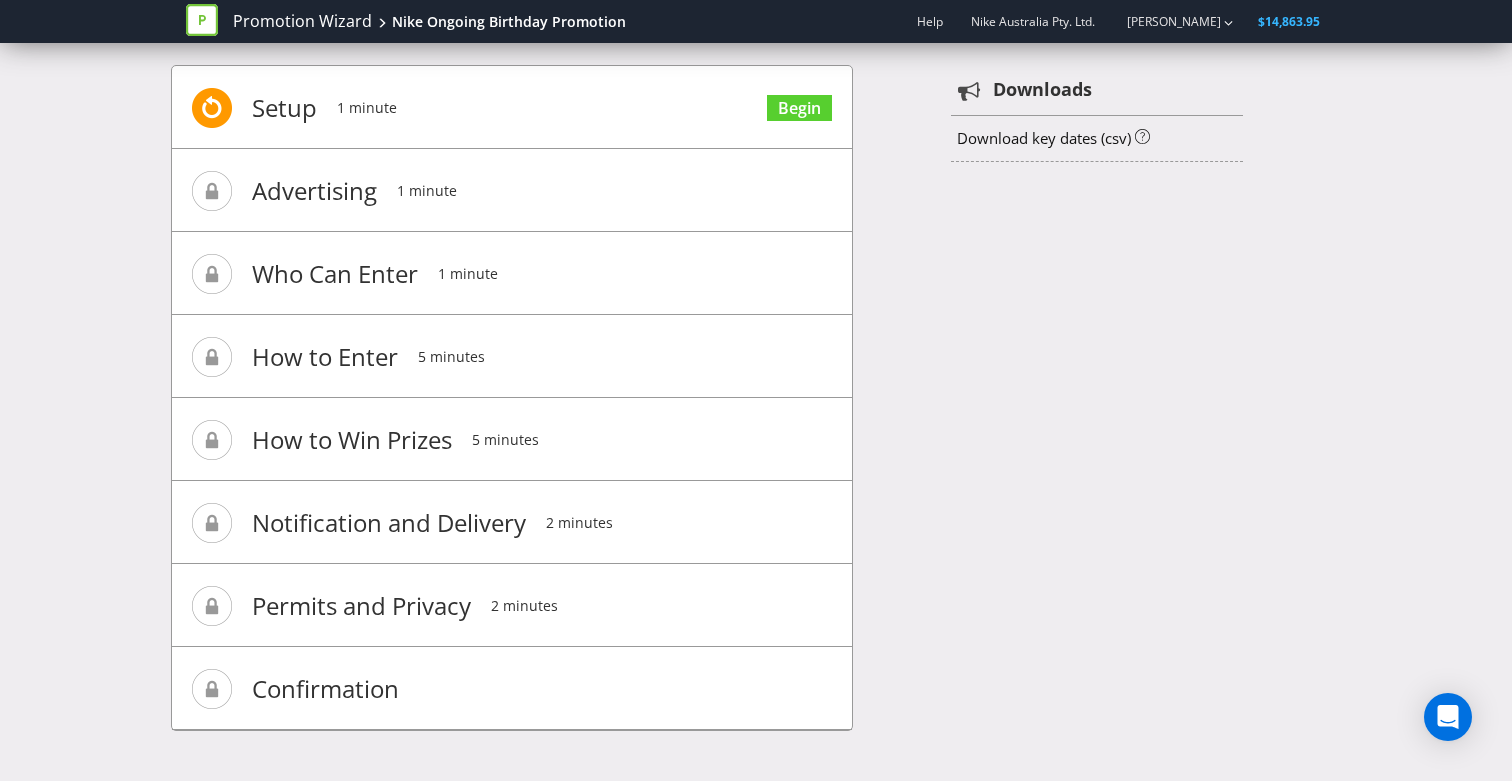 click 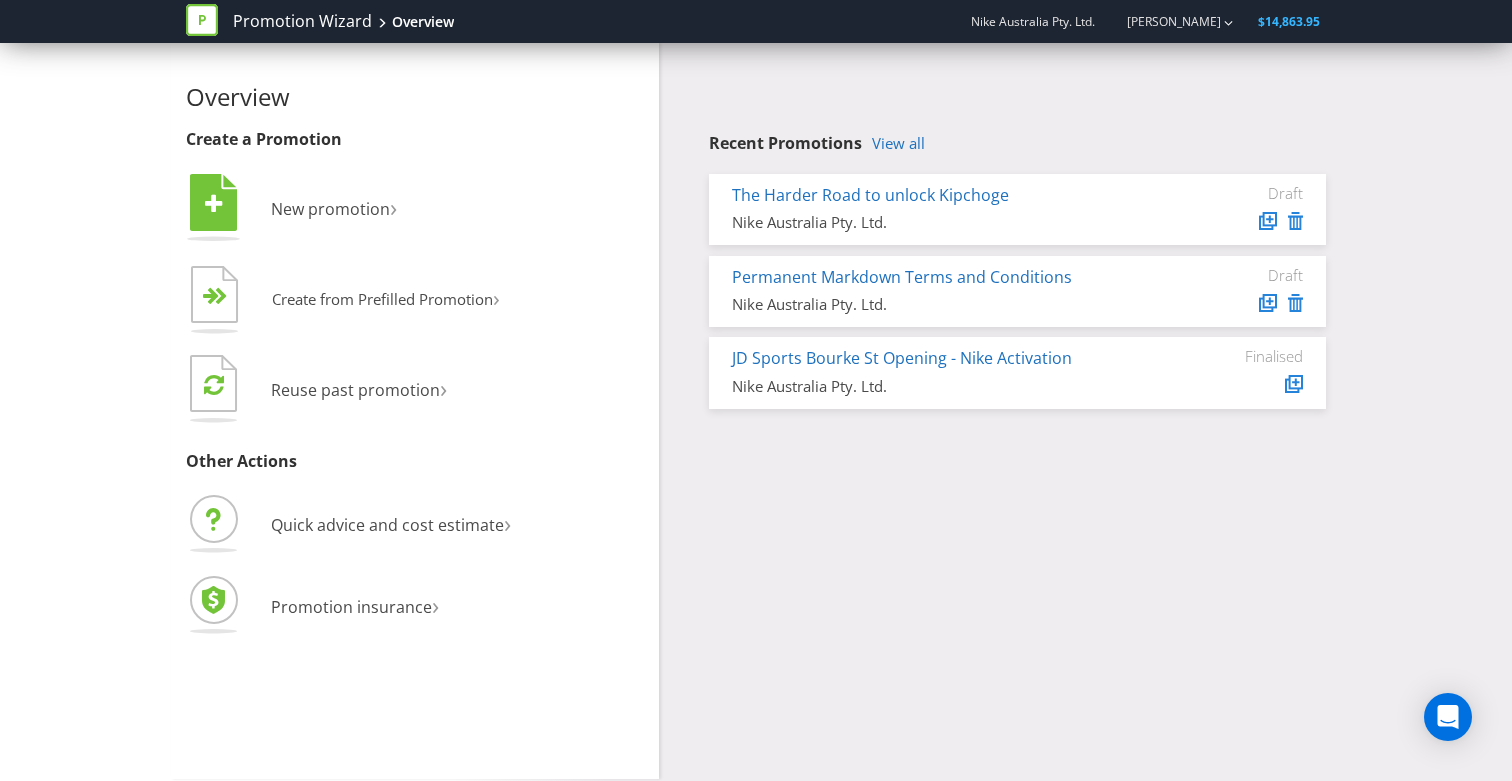 scroll, scrollTop: 0, scrollLeft: 0, axis: both 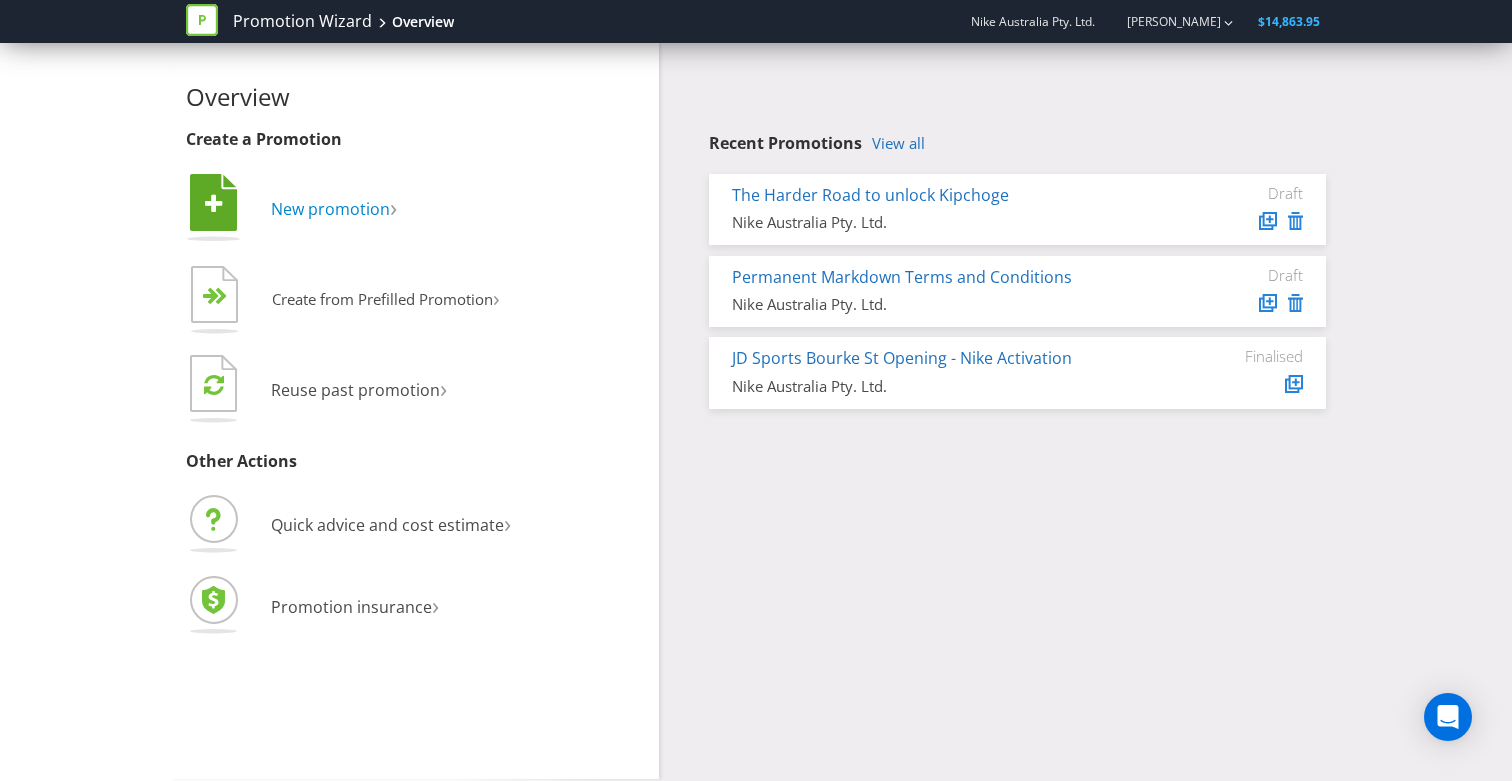 click 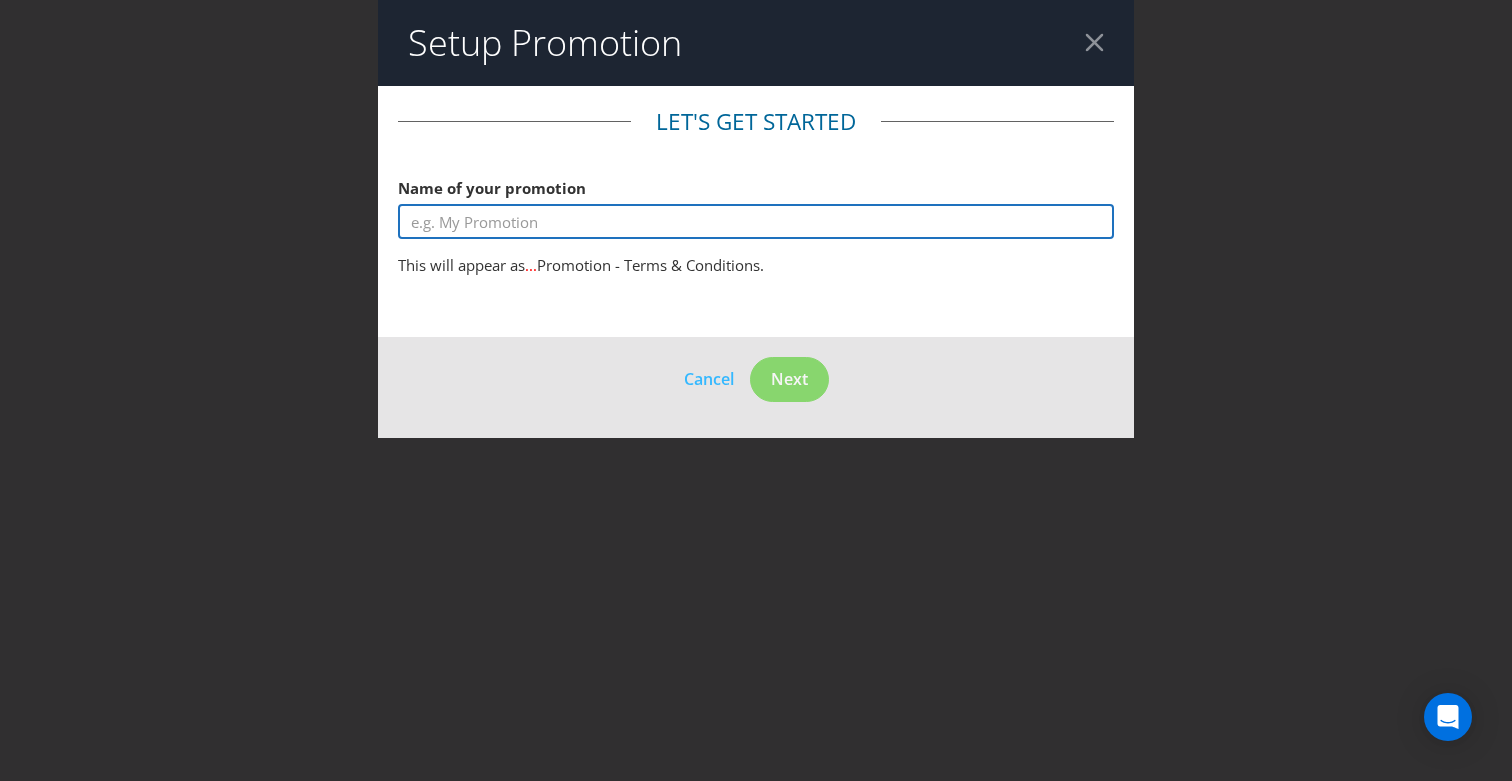 click at bounding box center (756, 221) 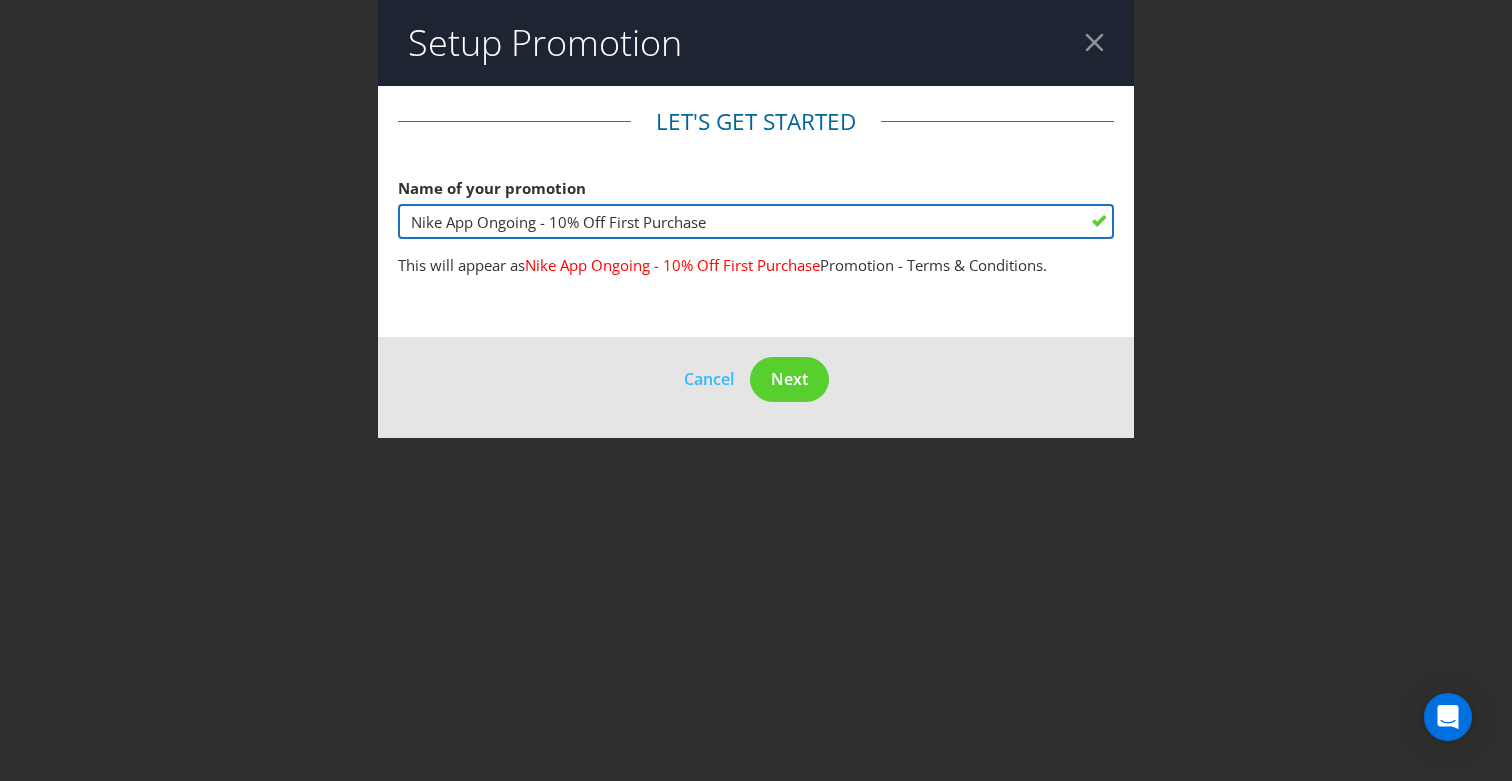 drag, startPoint x: 764, startPoint y: 221, endPoint x: 195, endPoint y: 200, distance: 569.3874 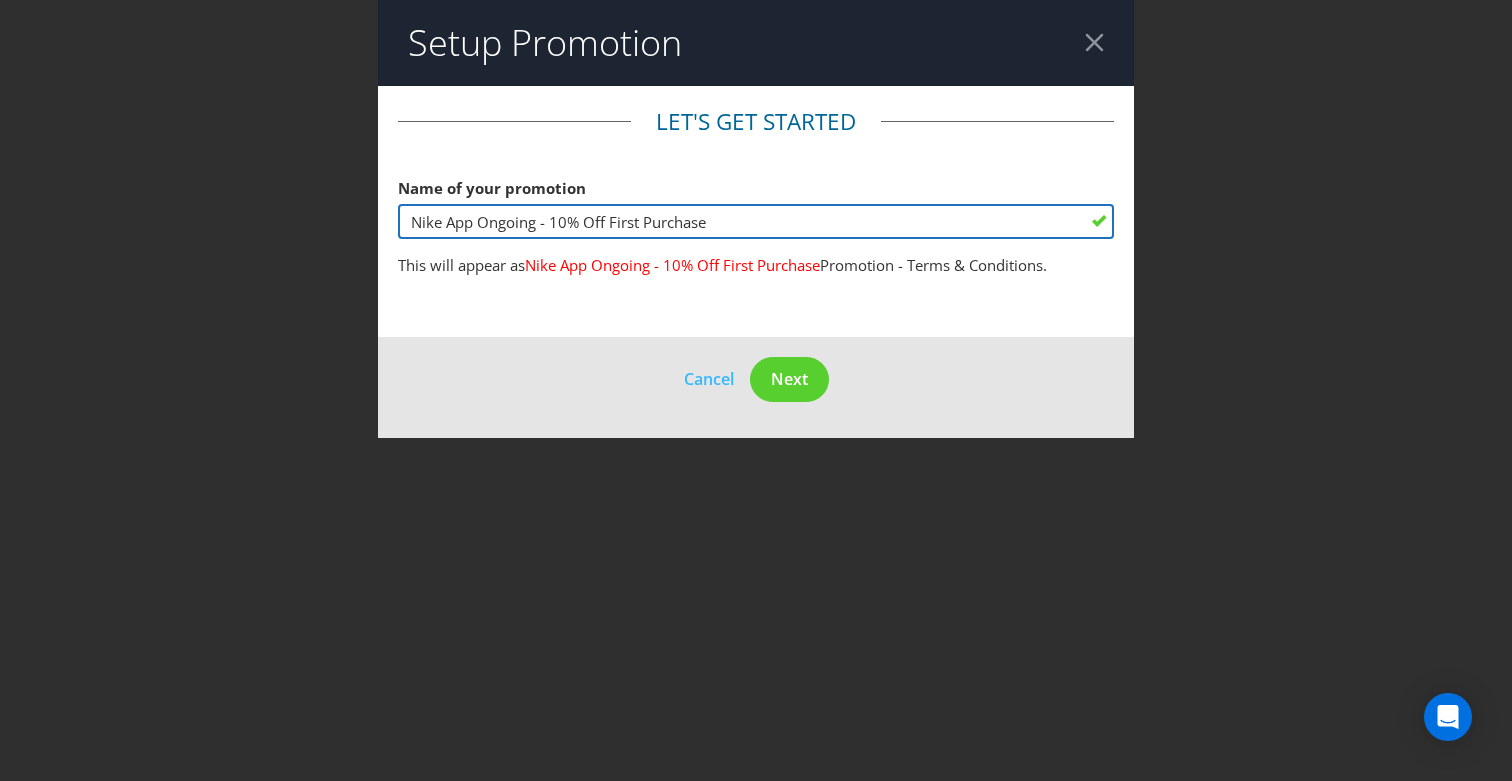 type on "Nike App Ongoing - 10% Off First Purchase" 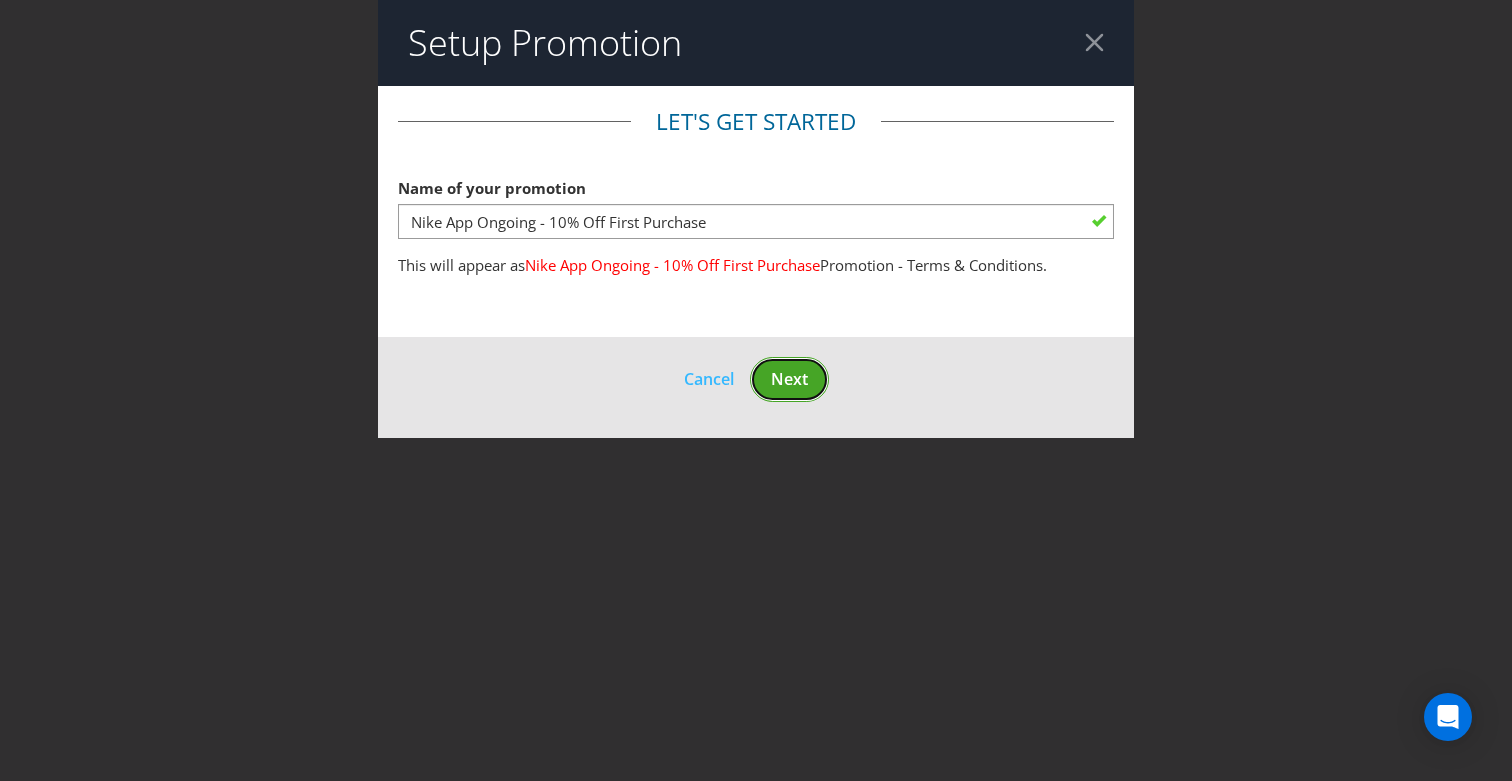 click on "Next" at bounding box center [789, 379] 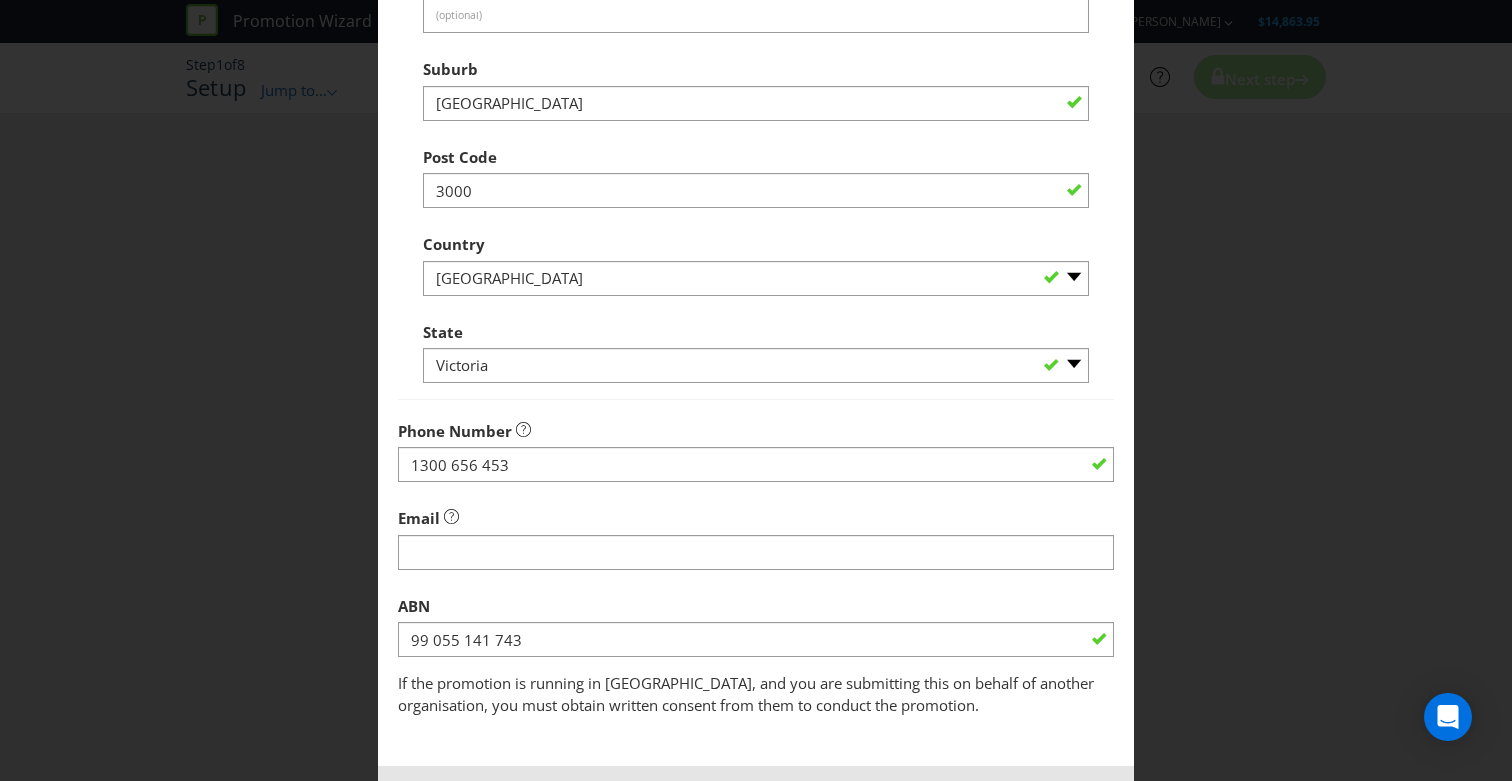 scroll, scrollTop: 524, scrollLeft: 0, axis: vertical 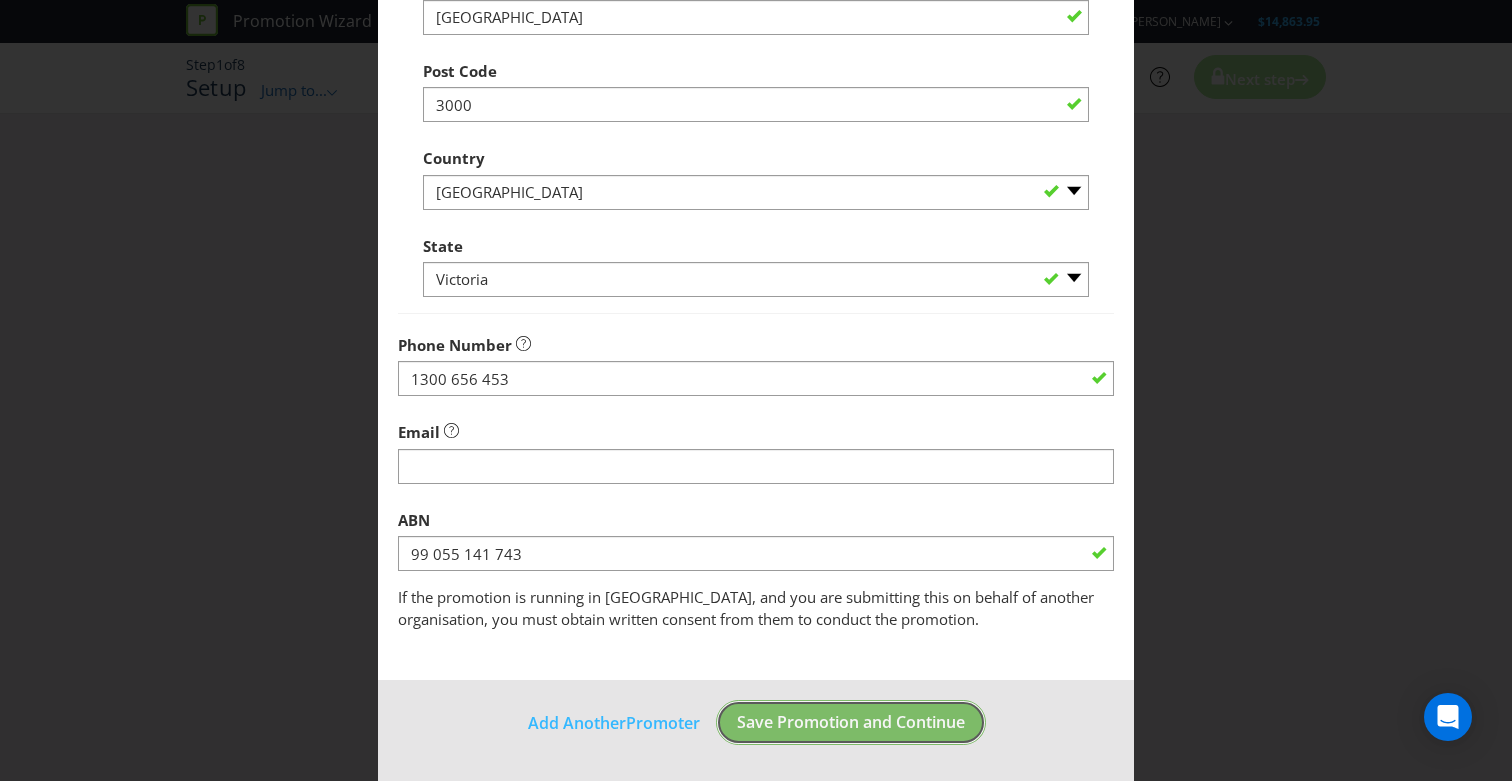 click on "Save Promotion and Continue" at bounding box center [851, 722] 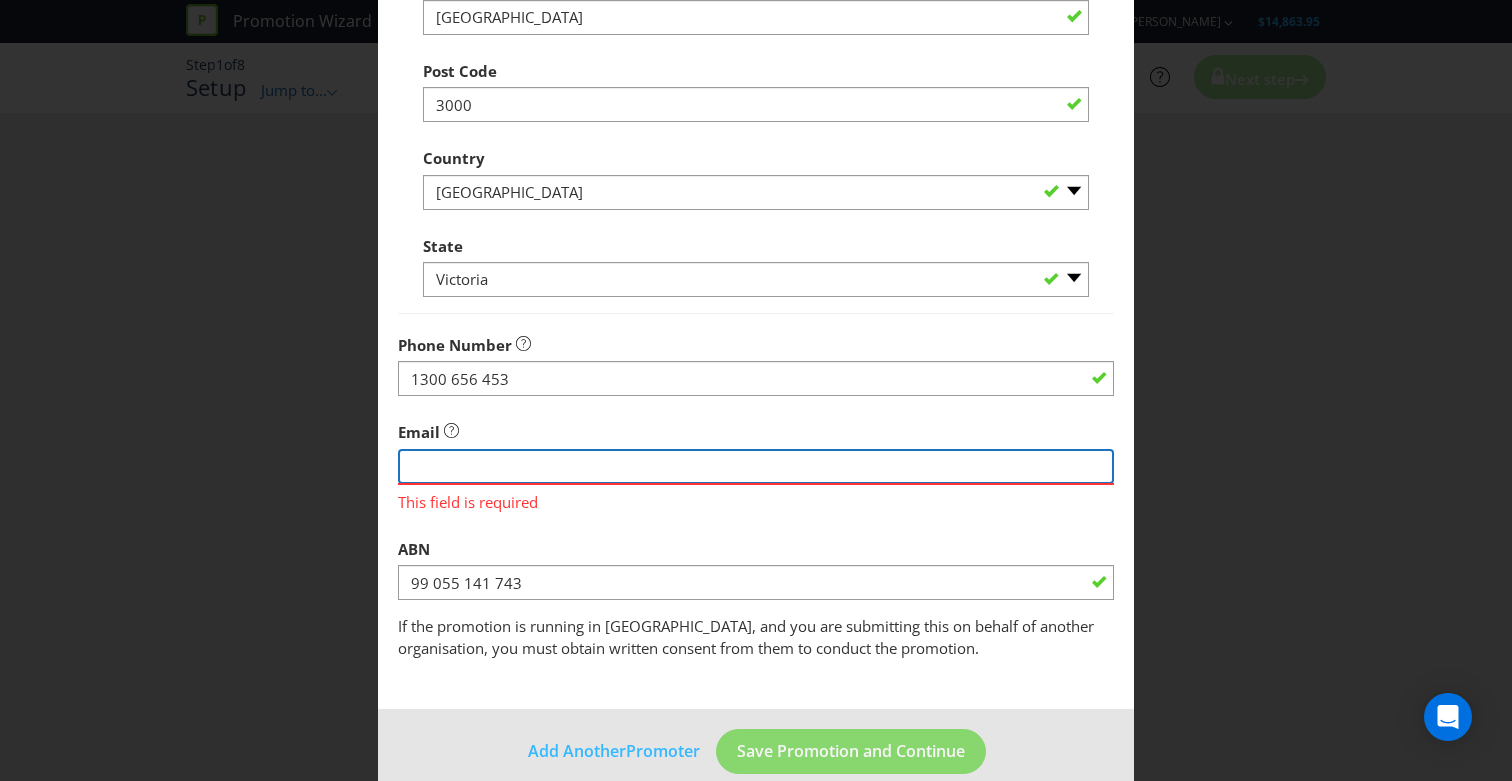click at bounding box center (756, 466) 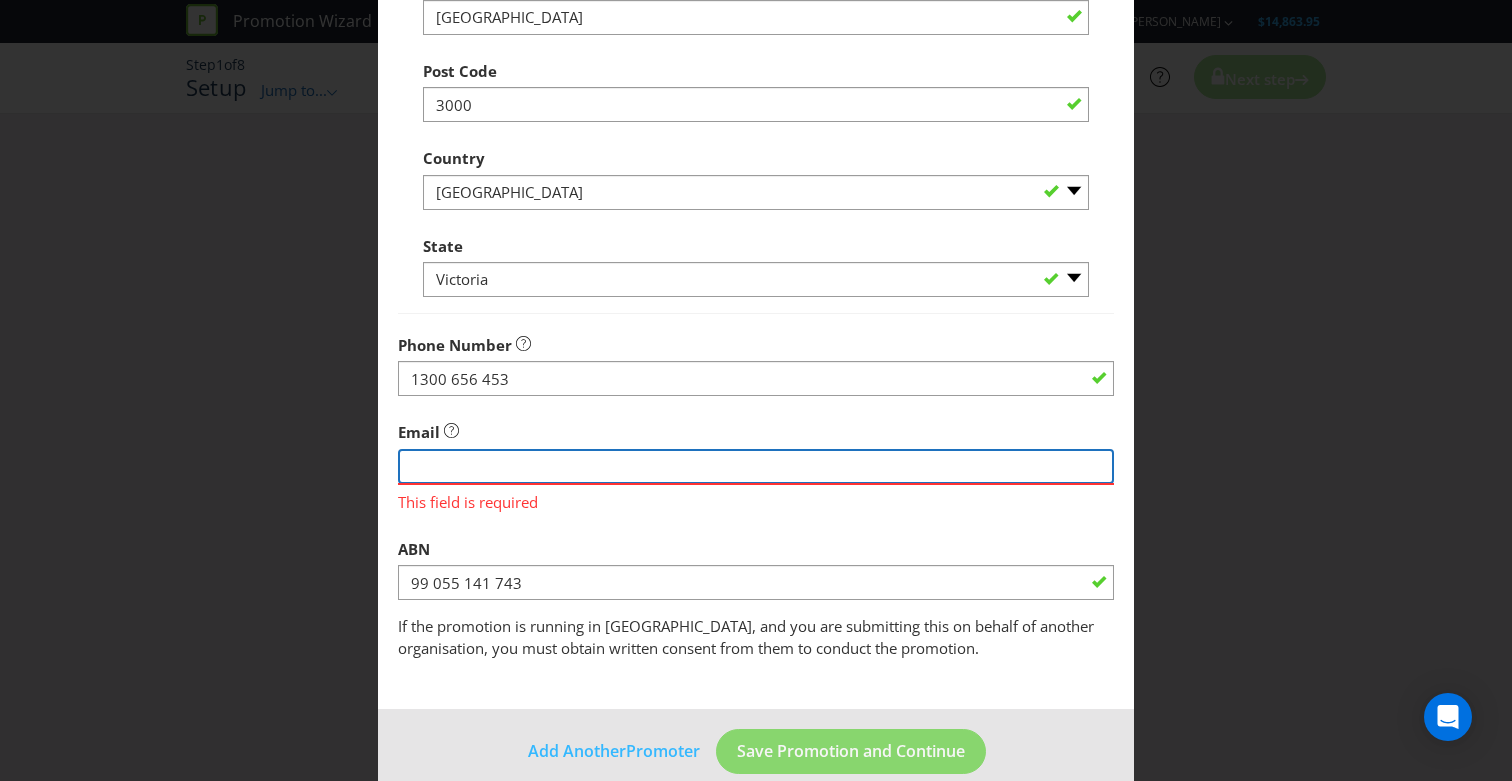 scroll, scrollTop: 0, scrollLeft: 0, axis: both 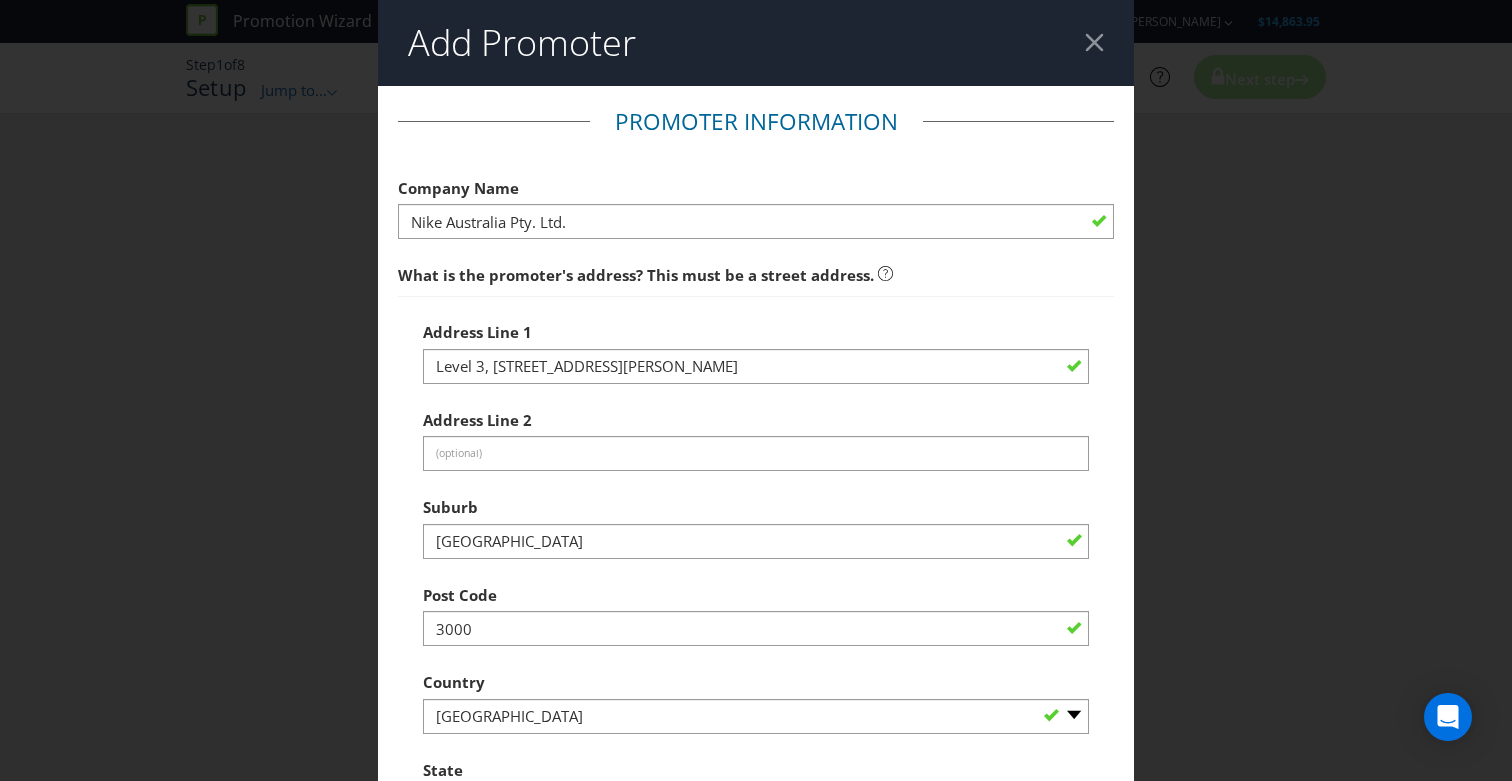 click at bounding box center [1094, 42] 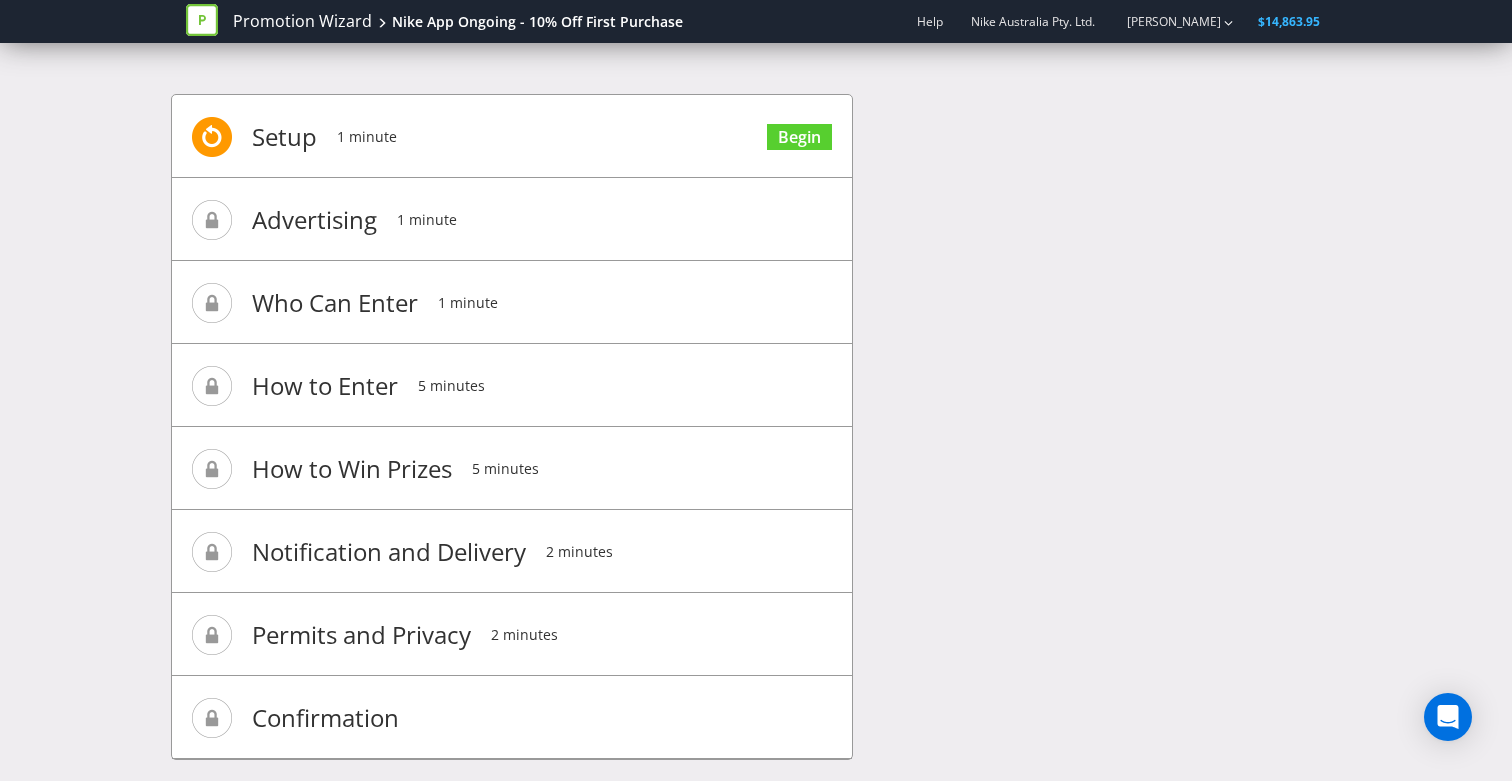 click 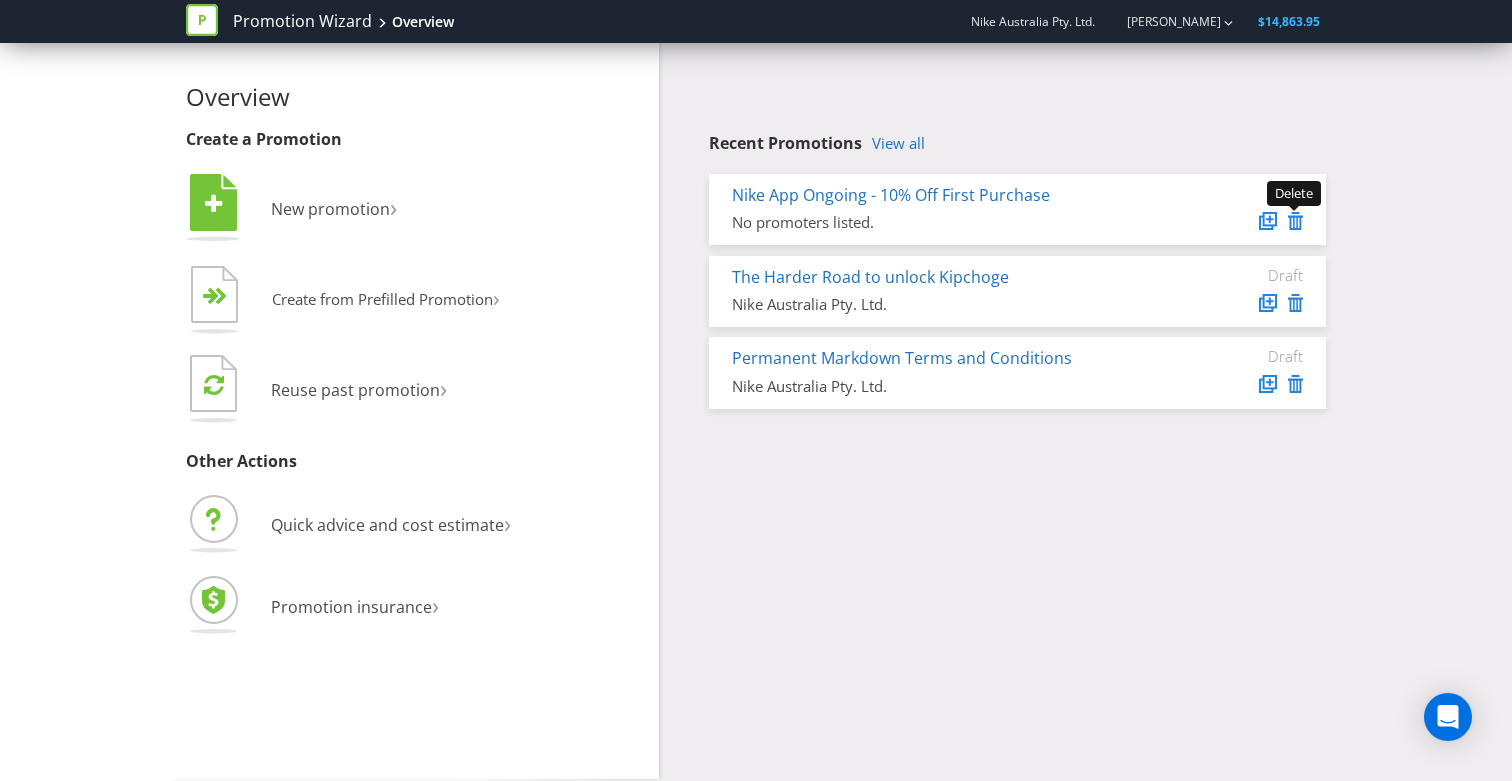 click 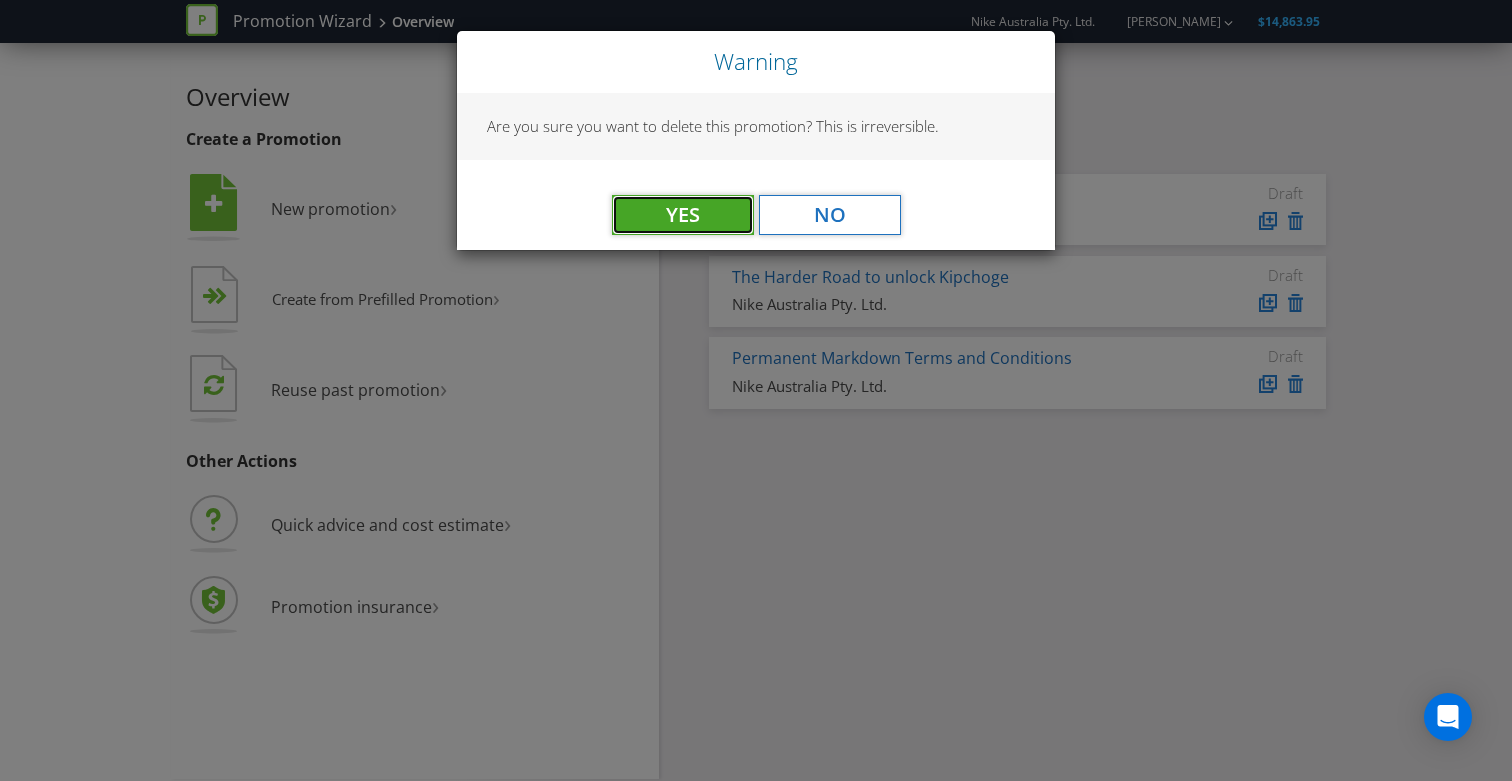 click on "Yes" at bounding box center [683, 215] 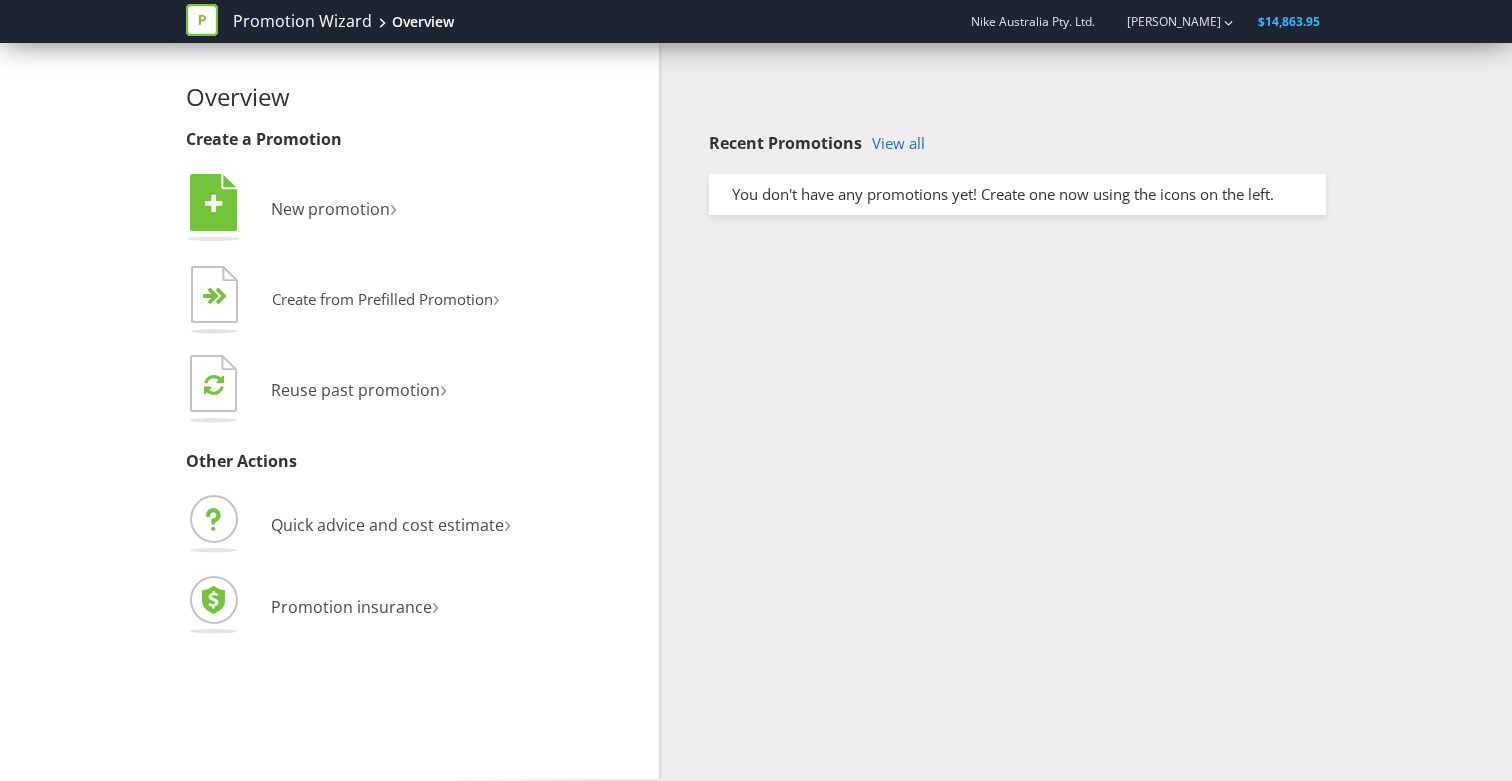 scroll, scrollTop: 0, scrollLeft: 0, axis: both 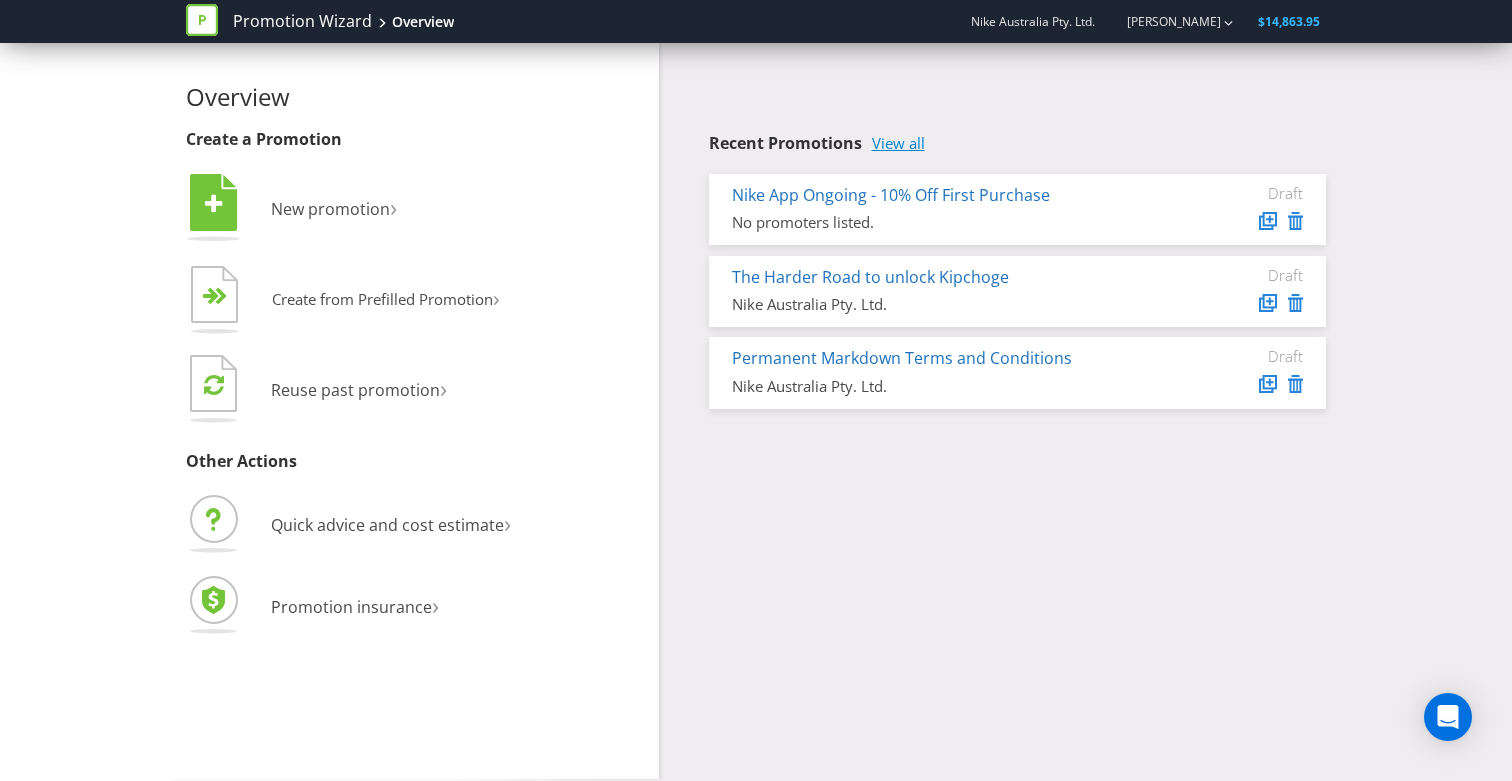 click on "View all" at bounding box center (898, 143) 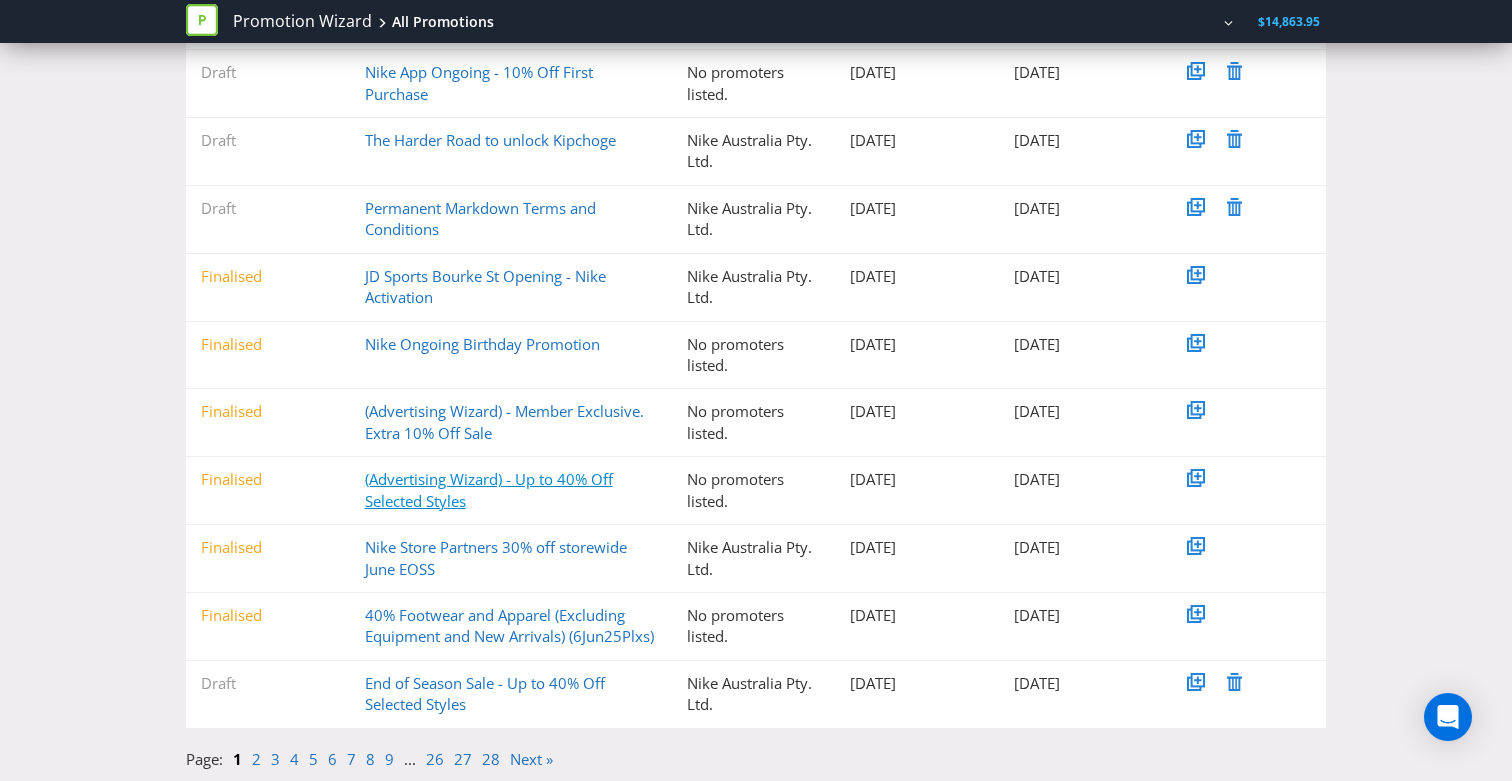 scroll, scrollTop: 0, scrollLeft: 0, axis: both 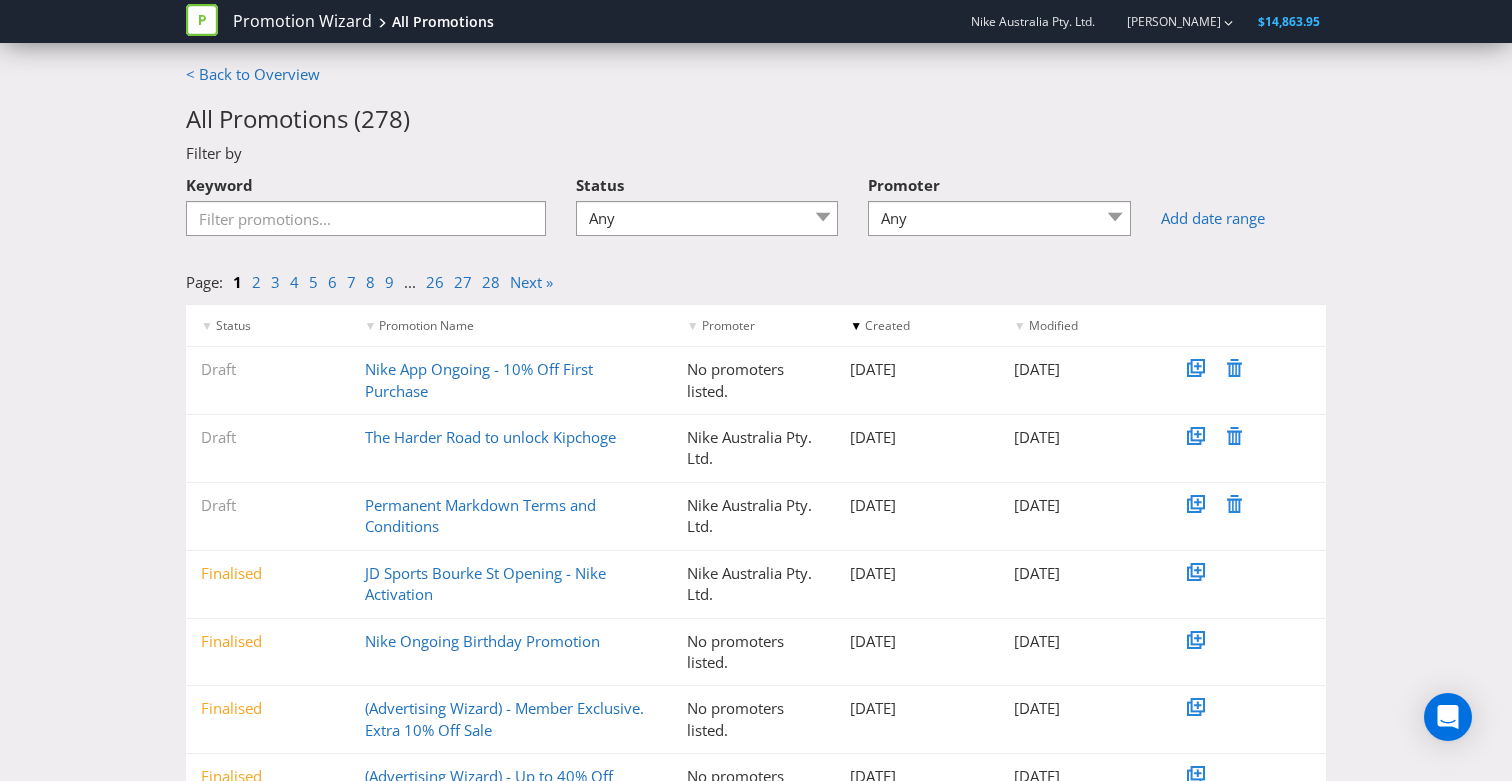 click 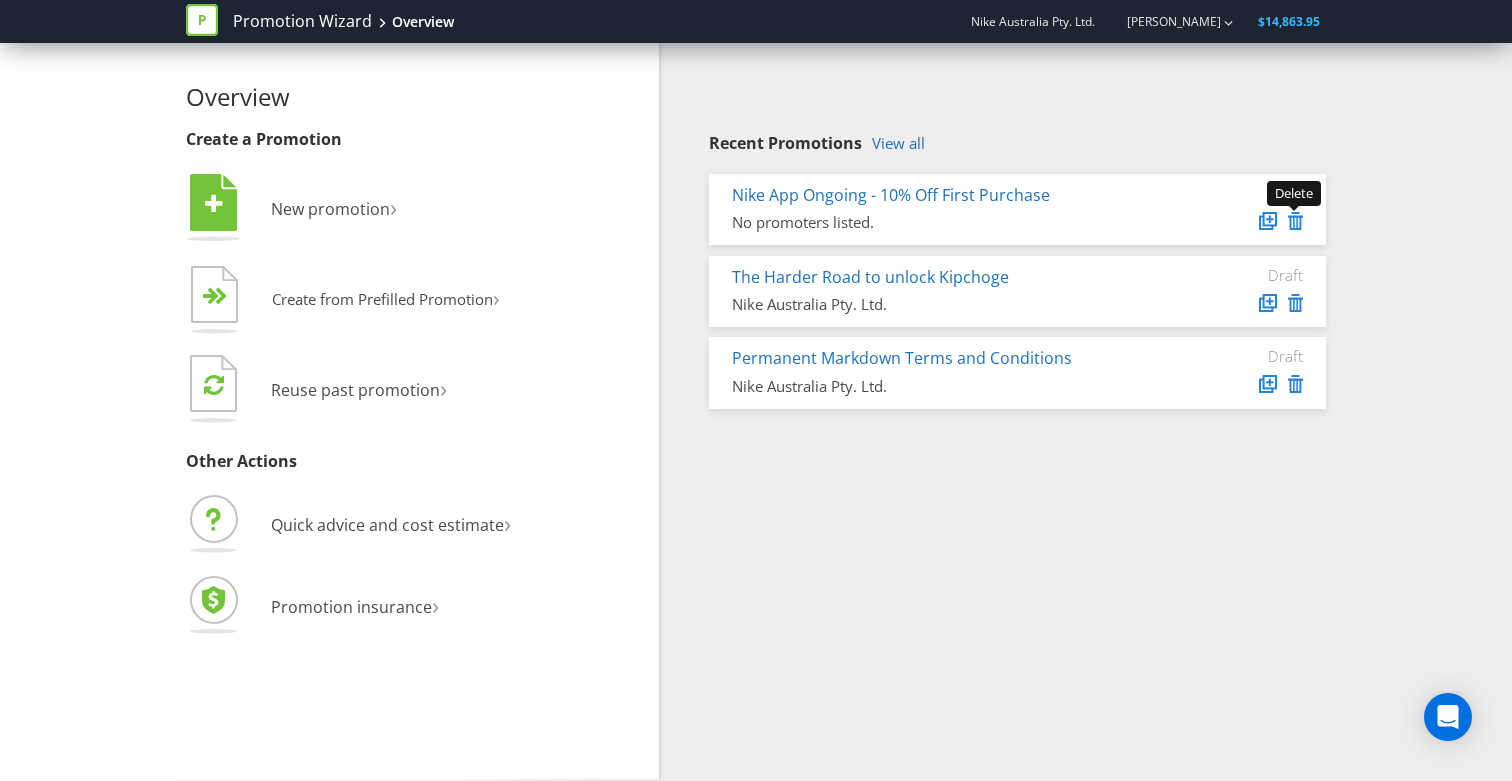 click 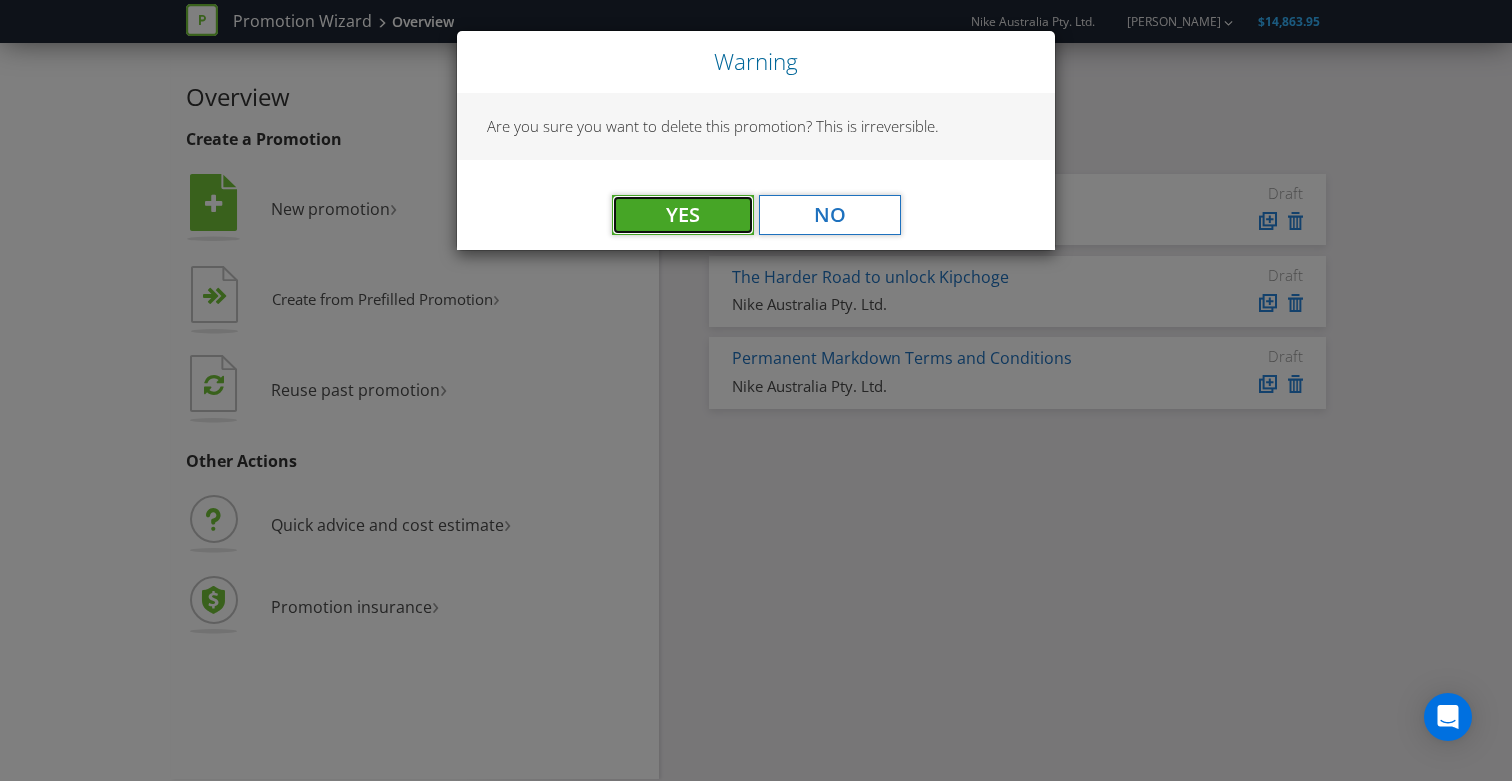 click on "Yes" at bounding box center (683, 215) 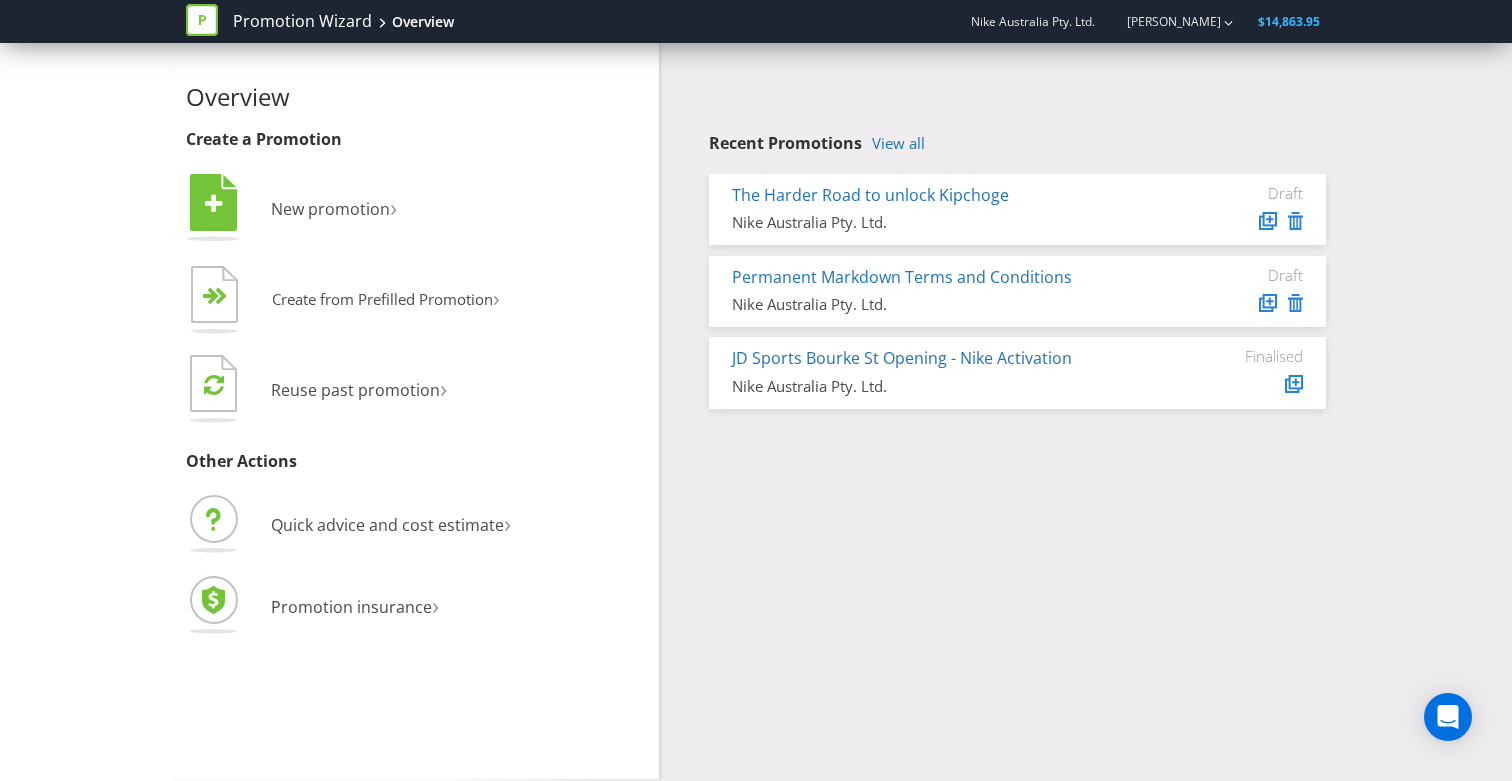 click 